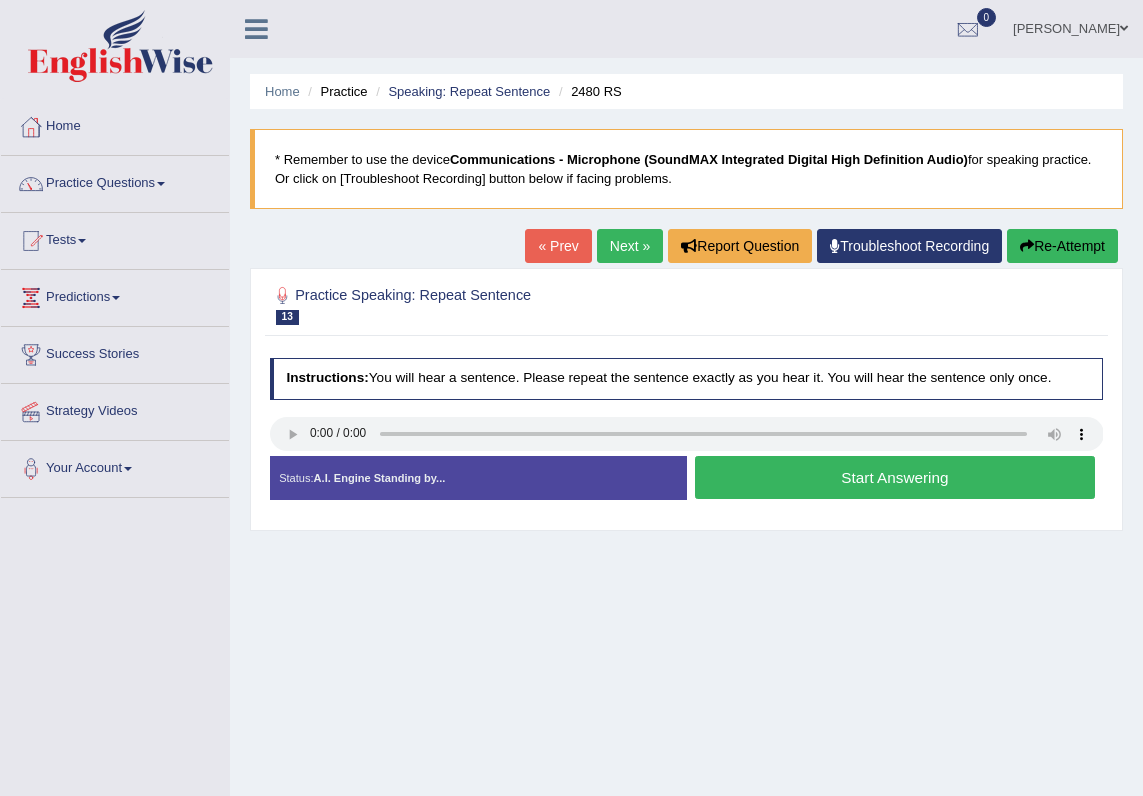 scroll, scrollTop: 0, scrollLeft: 0, axis: both 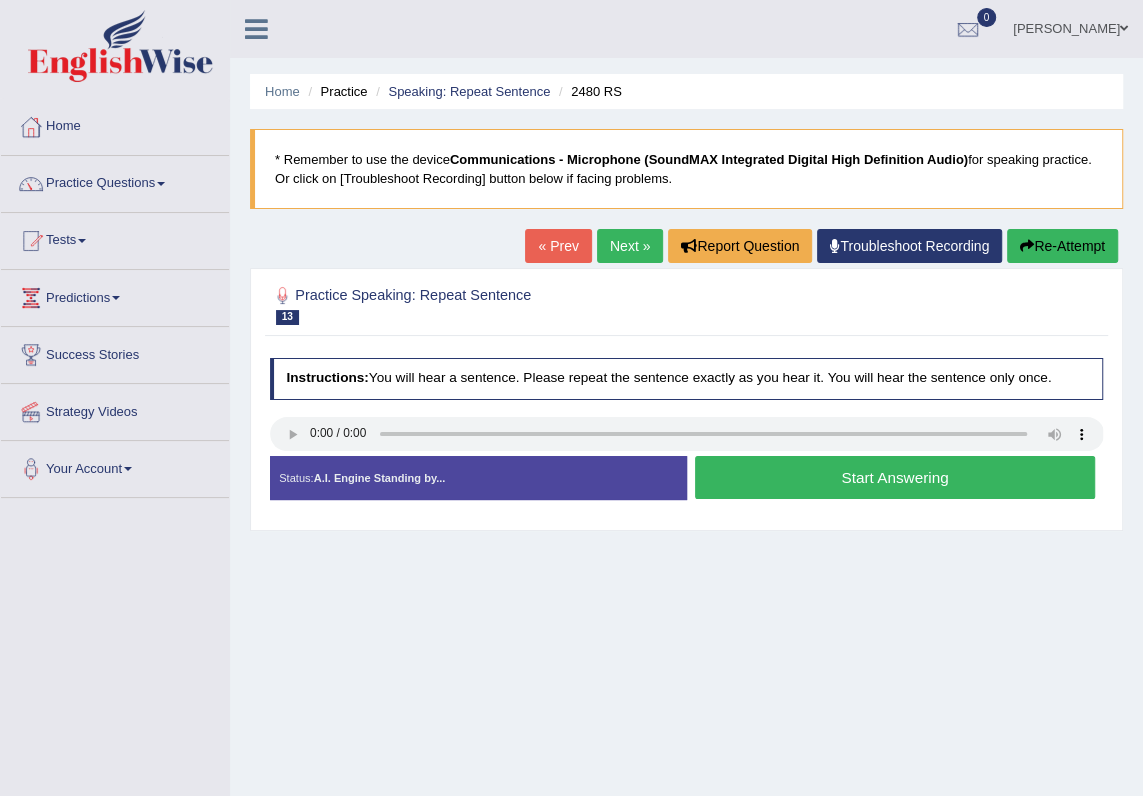 click on "Start Answering" at bounding box center [895, 477] 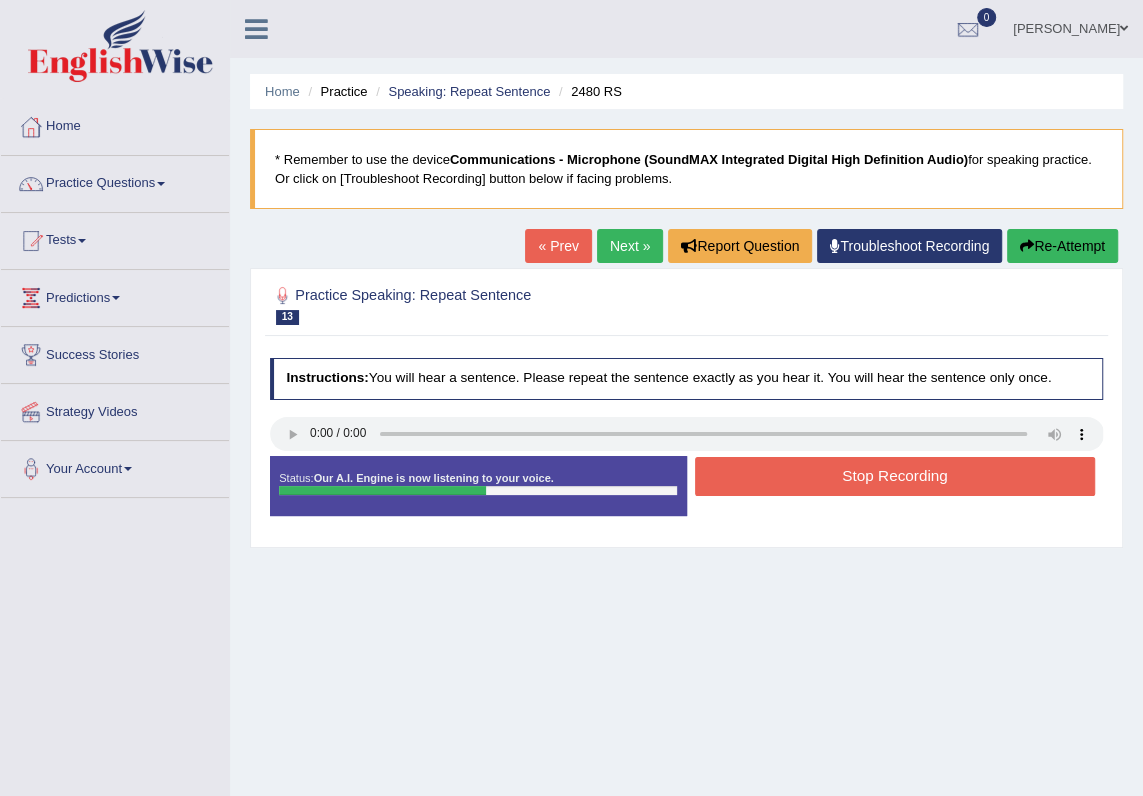 click on "Next »" at bounding box center (630, 246) 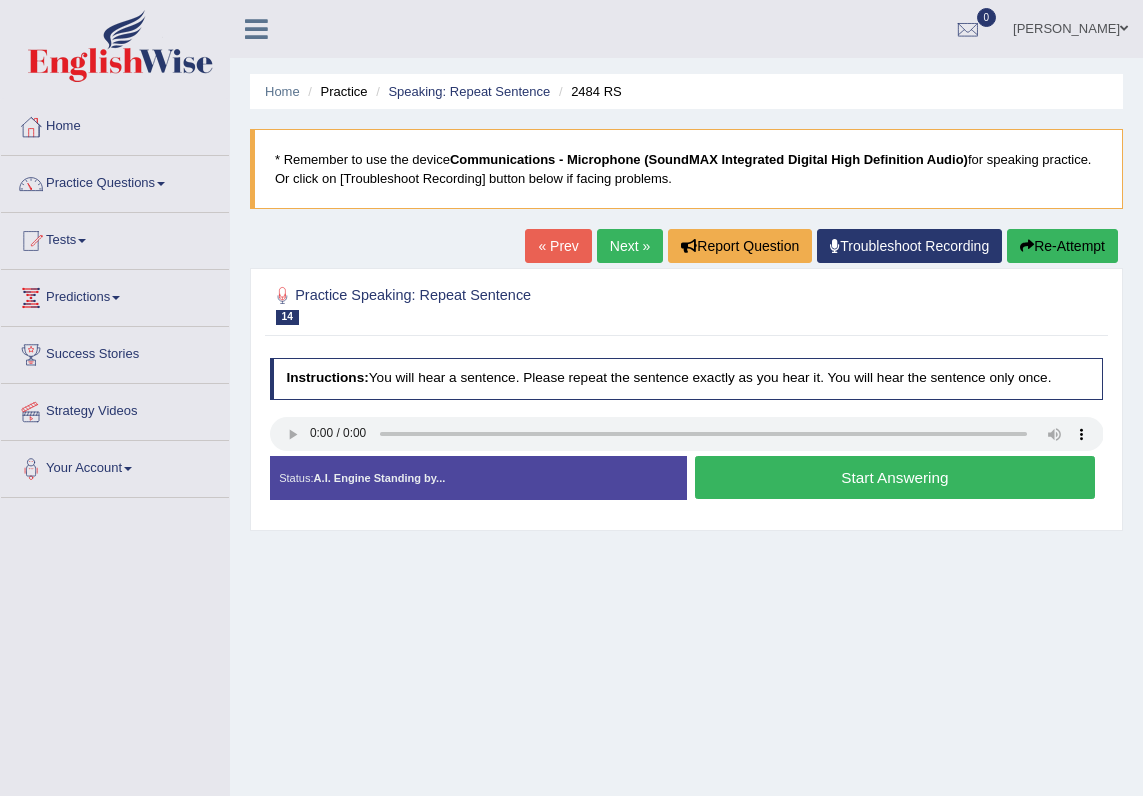 scroll, scrollTop: 0, scrollLeft: 0, axis: both 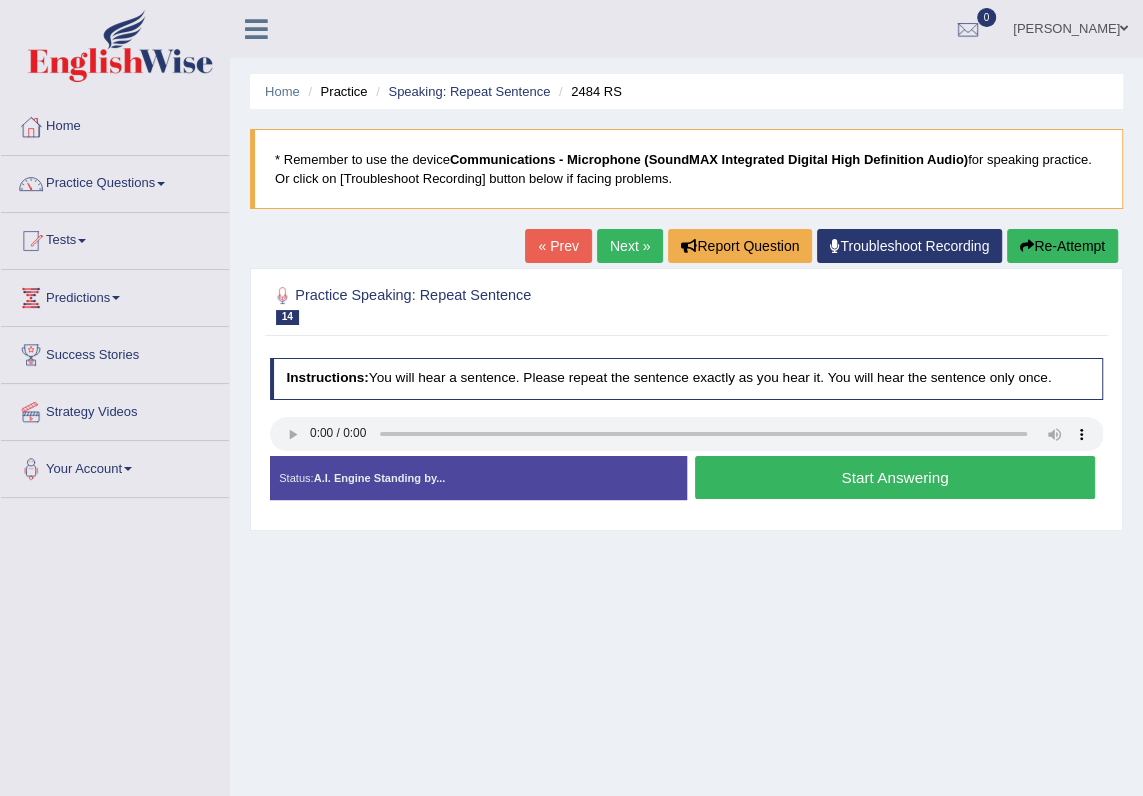 click on "Start Answering" at bounding box center (895, 477) 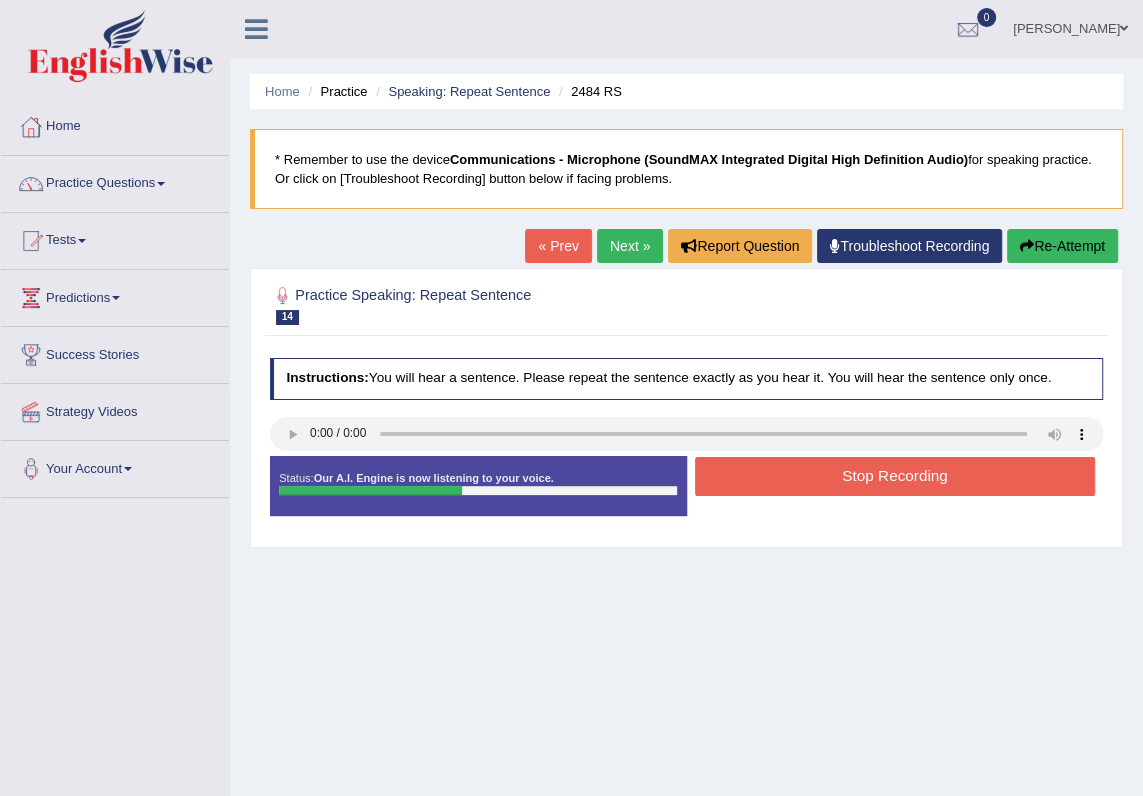 click on "Stop Recording" at bounding box center [895, 476] 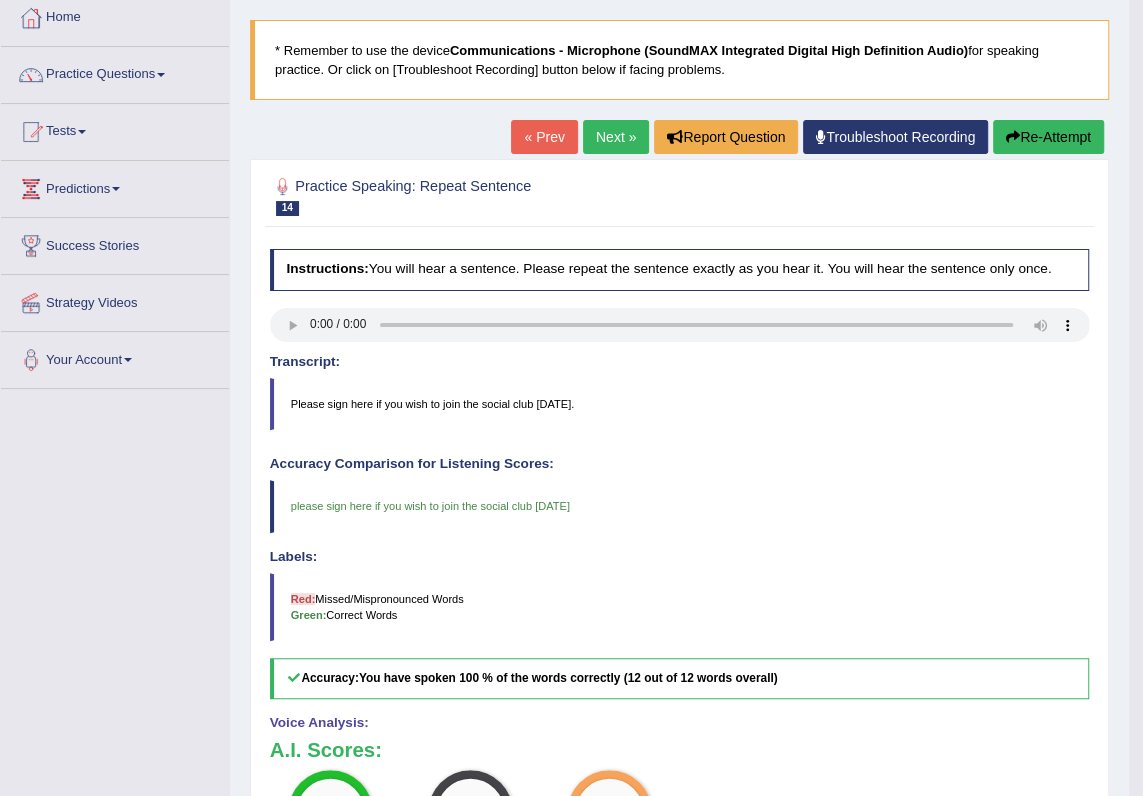 scroll, scrollTop: 0, scrollLeft: 0, axis: both 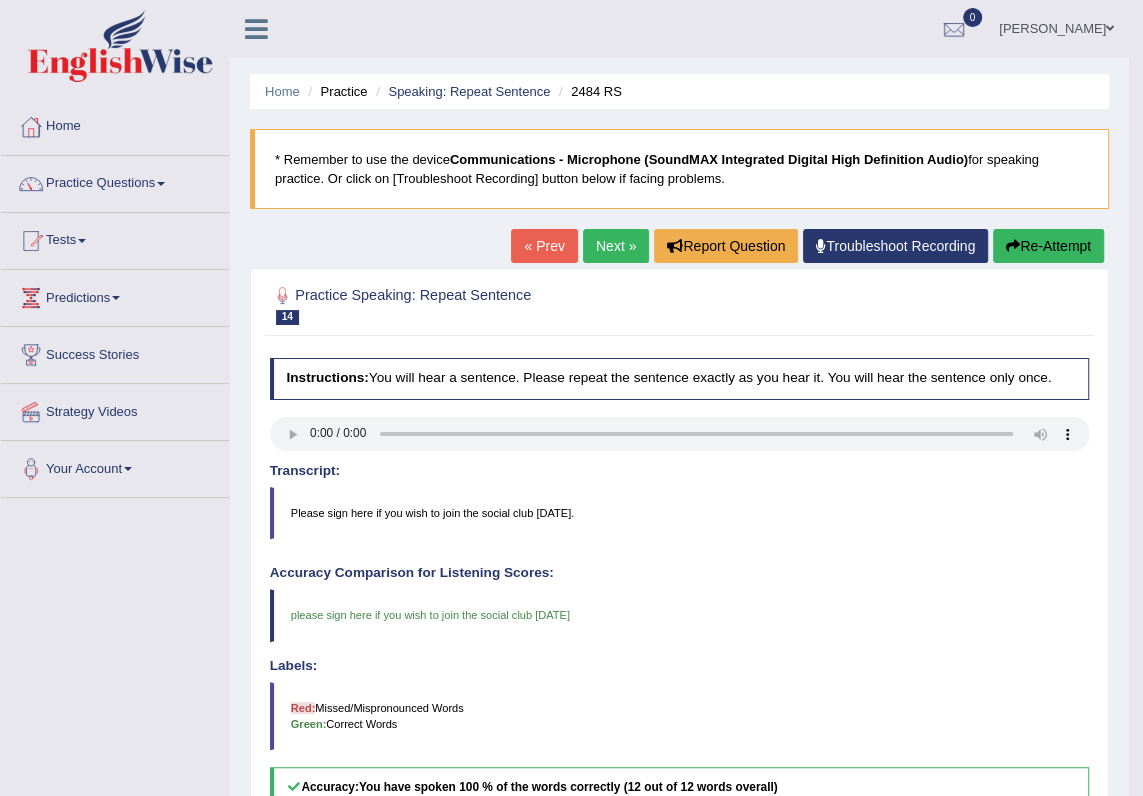 click on "Next »" at bounding box center (616, 246) 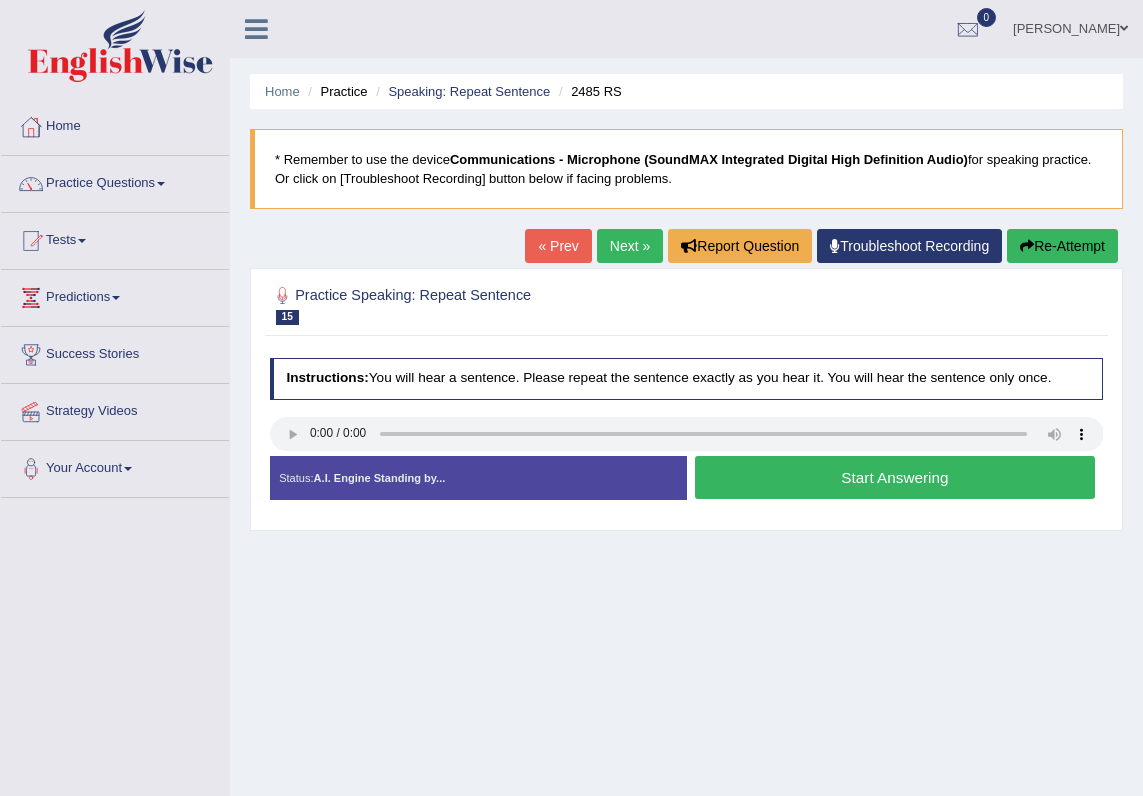scroll, scrollTop: 0, scrollLeft: 0, axis: both 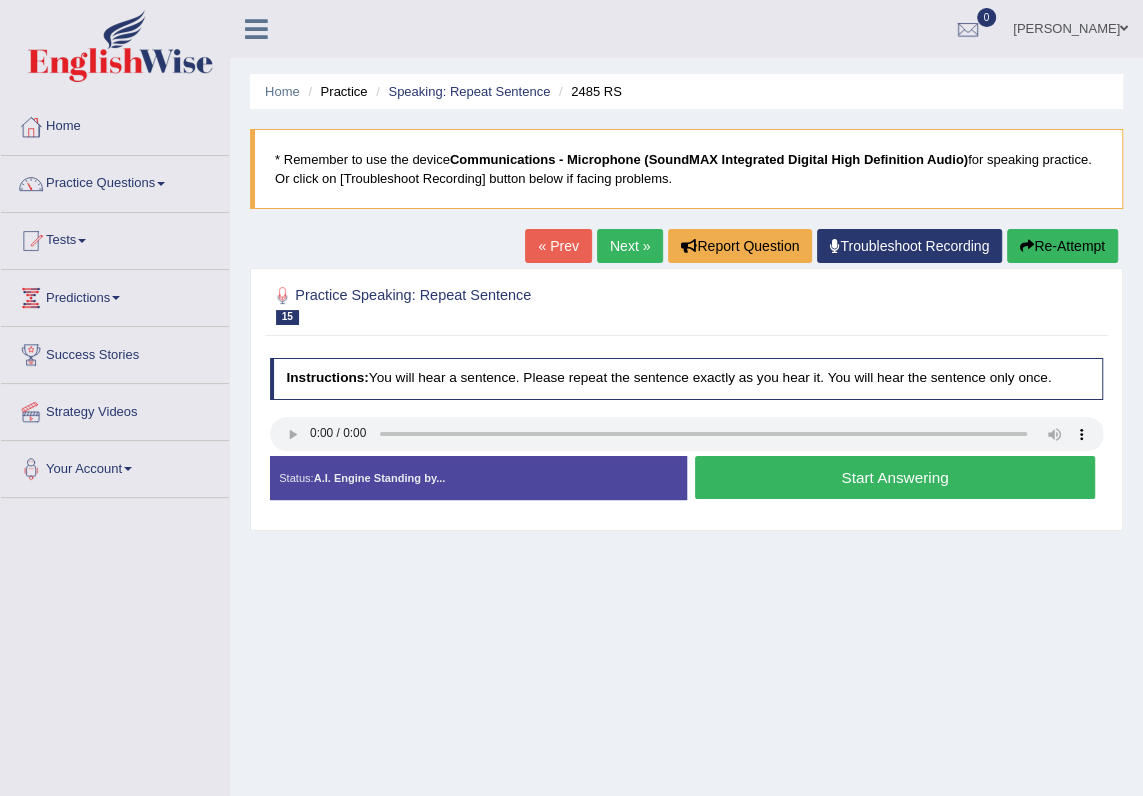 click on "Start Answering" at bounding box center (895, 477) 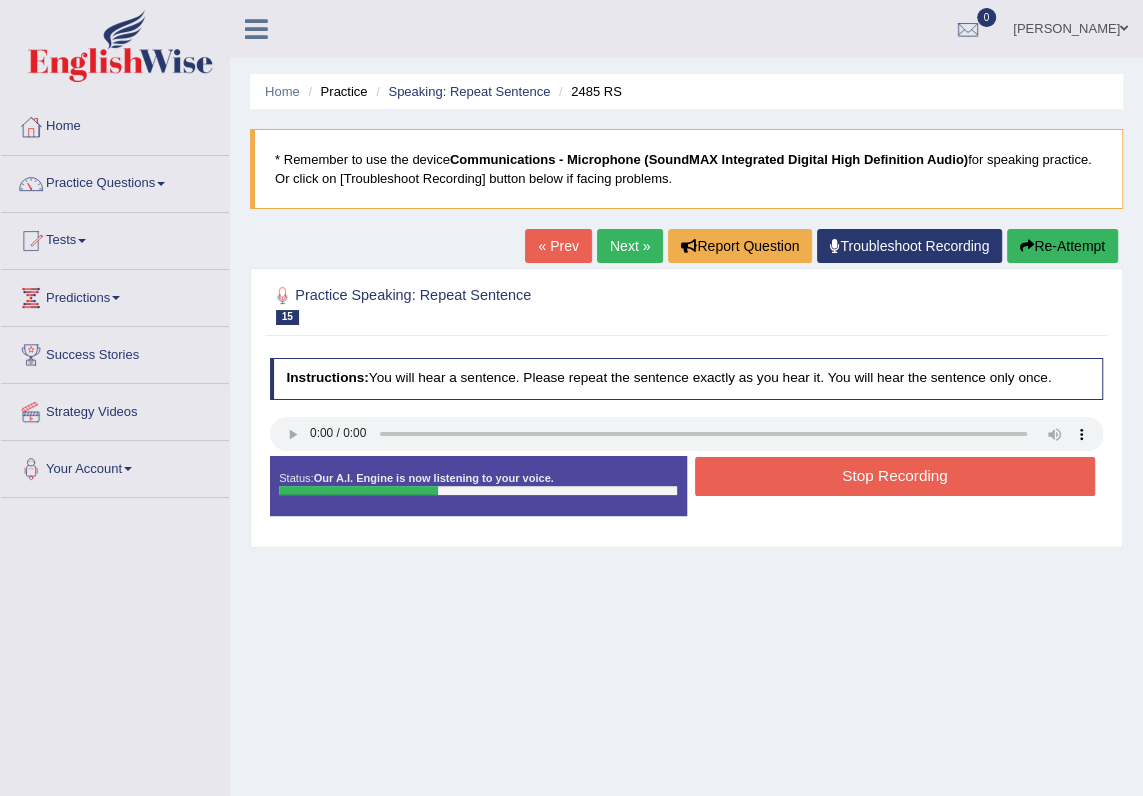 click on "Stop Recording" at bounding box center [895, 476] 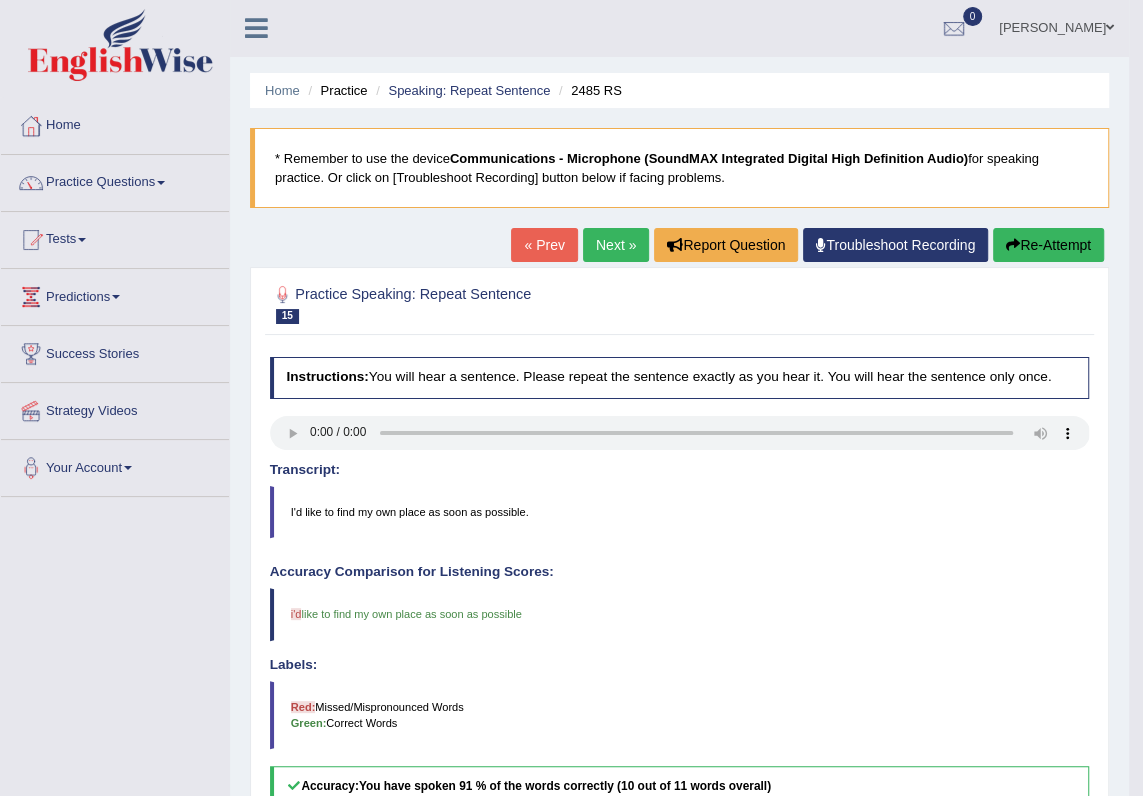 scroll, scrollTop: 0, scrollLeft: 0, axis: both 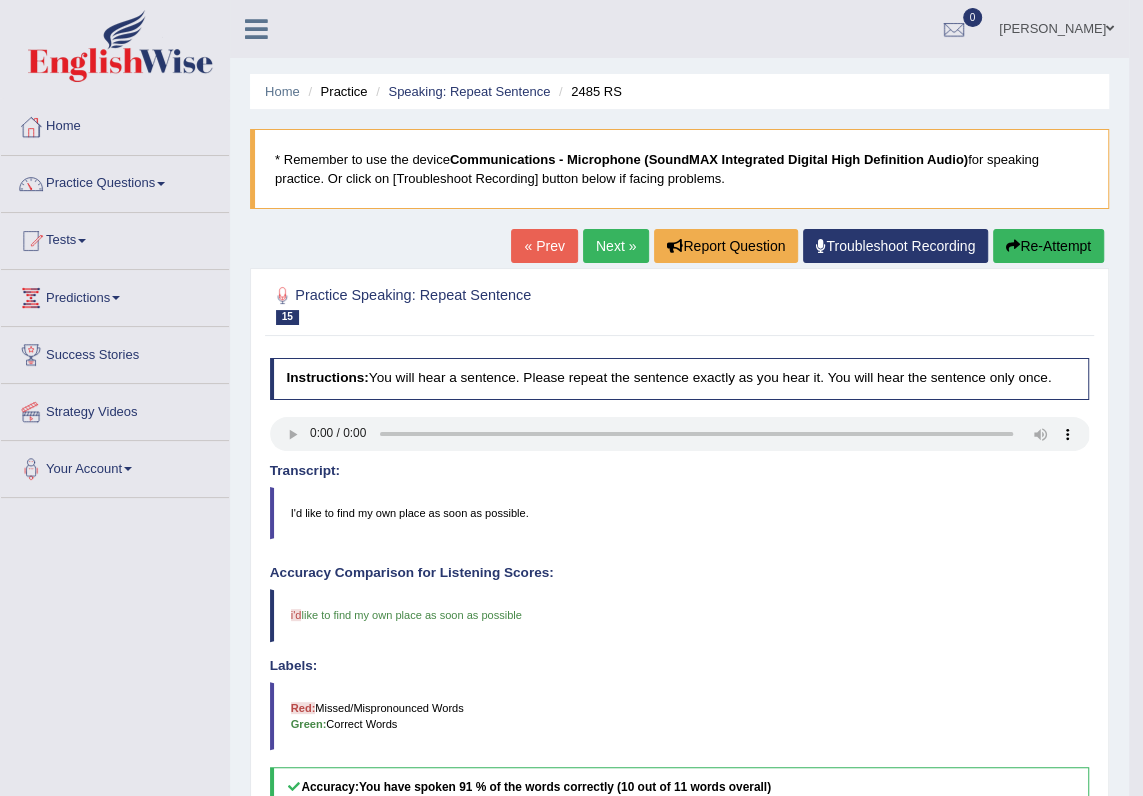 click on "Next »" at bounding box center (616, 246) 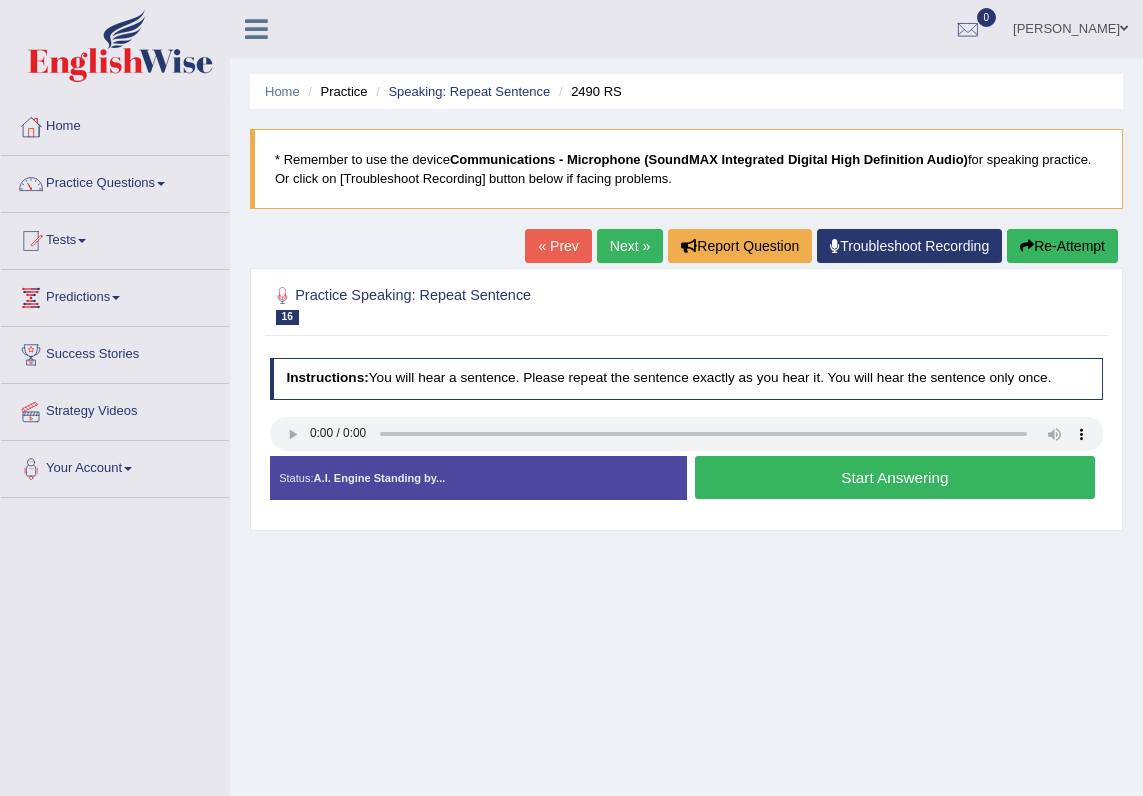 scroll, scrollTop: 0, scrollLeft: 0, axis: both 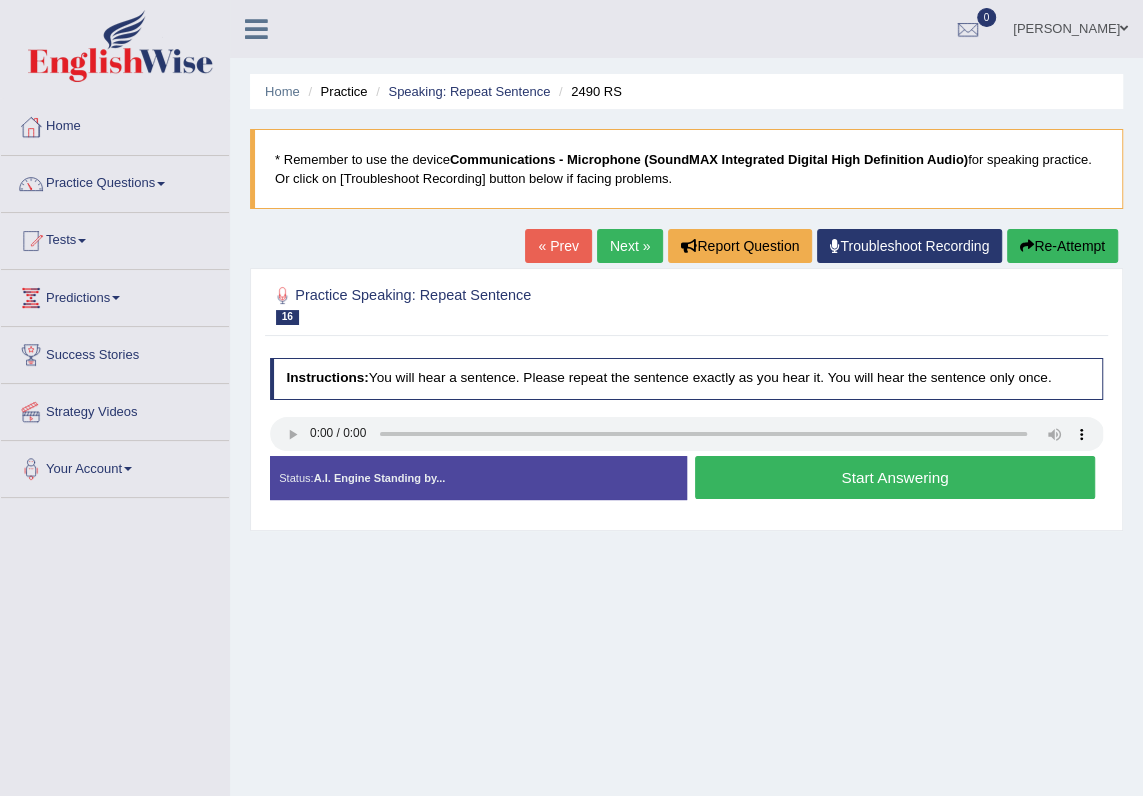 click on "Start Answering" at bounding box center (895, 477) 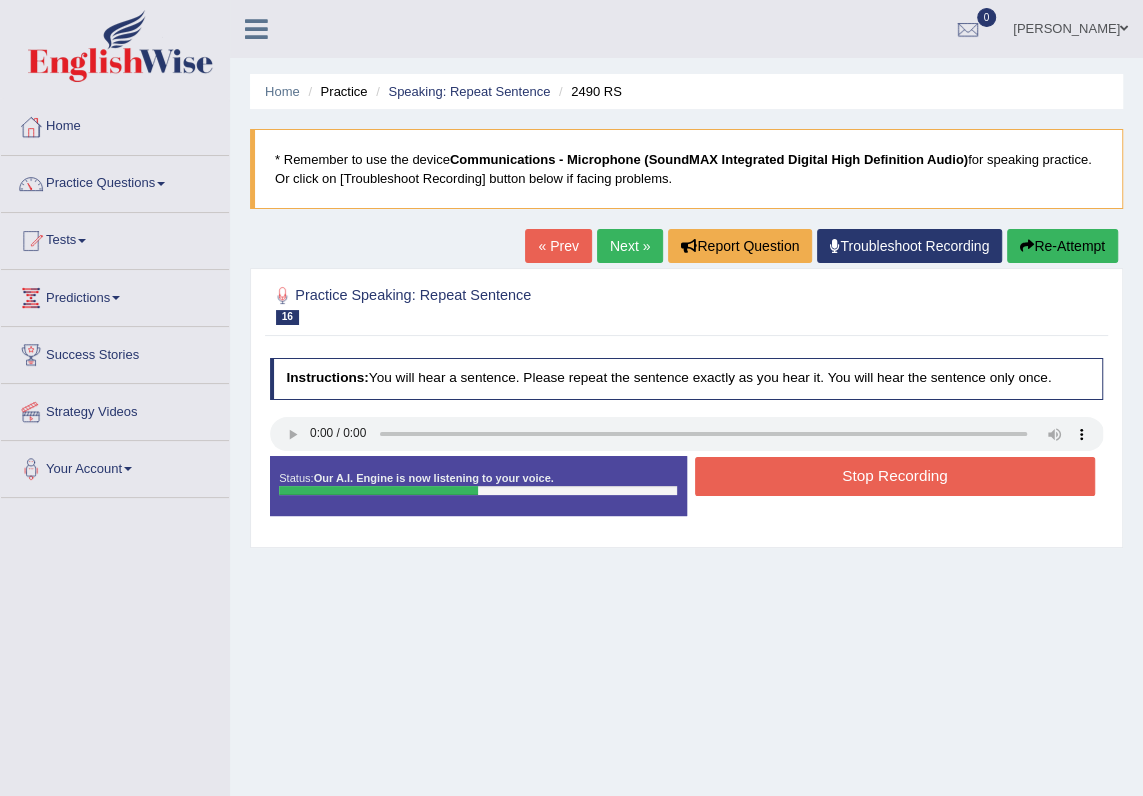 click on "Stop Recording" at bounding box center (895, 476) 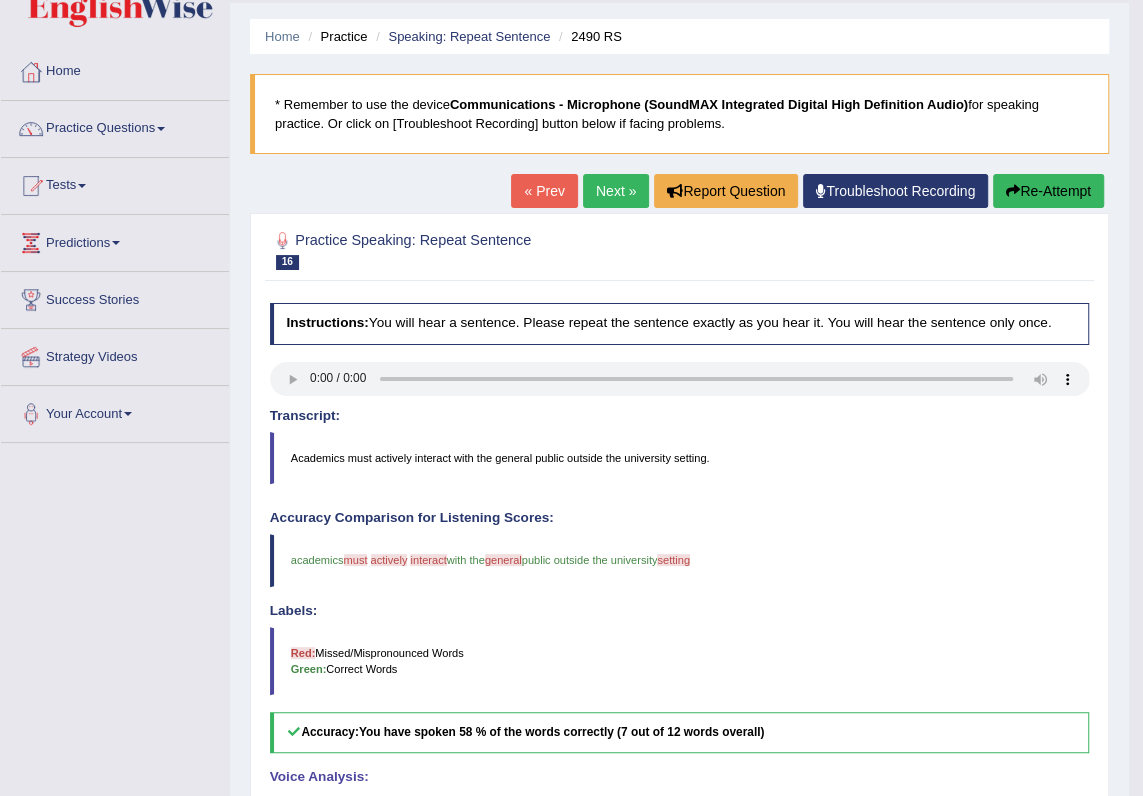 scroll, scrollTop: 0, scrollLeft: 0, axis: both 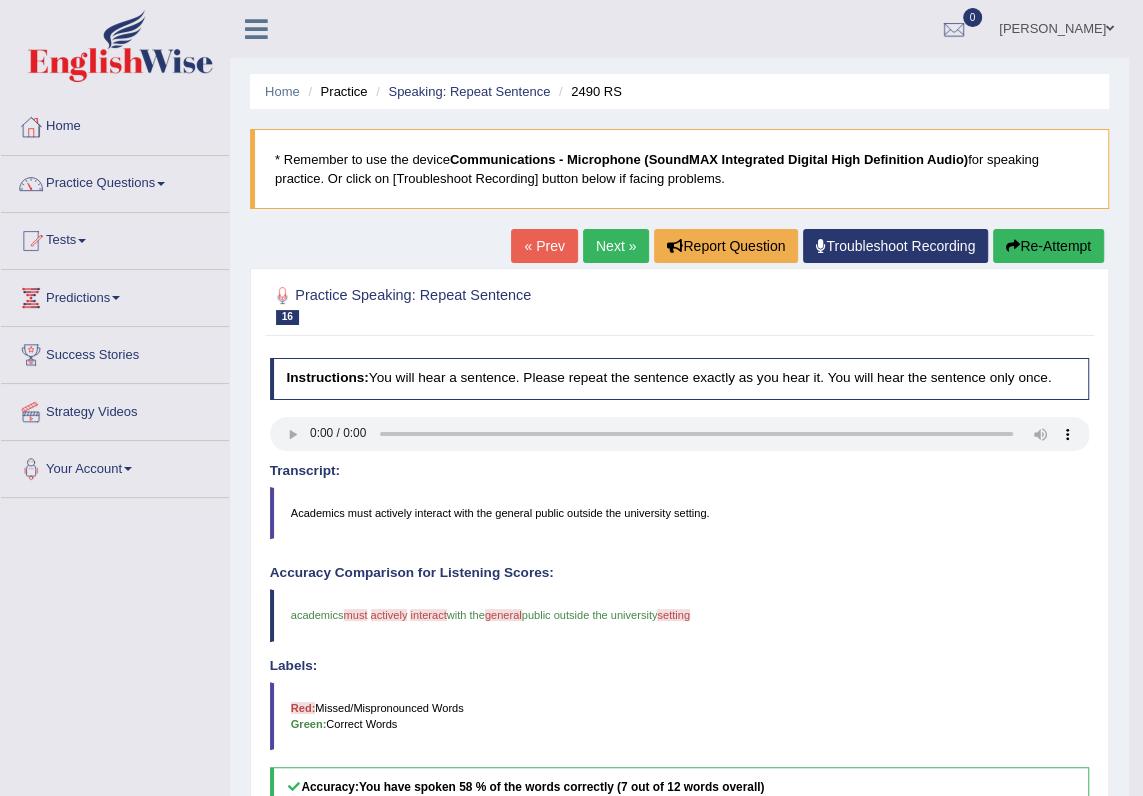 click on "Next »" at bounding box center [616, 246] 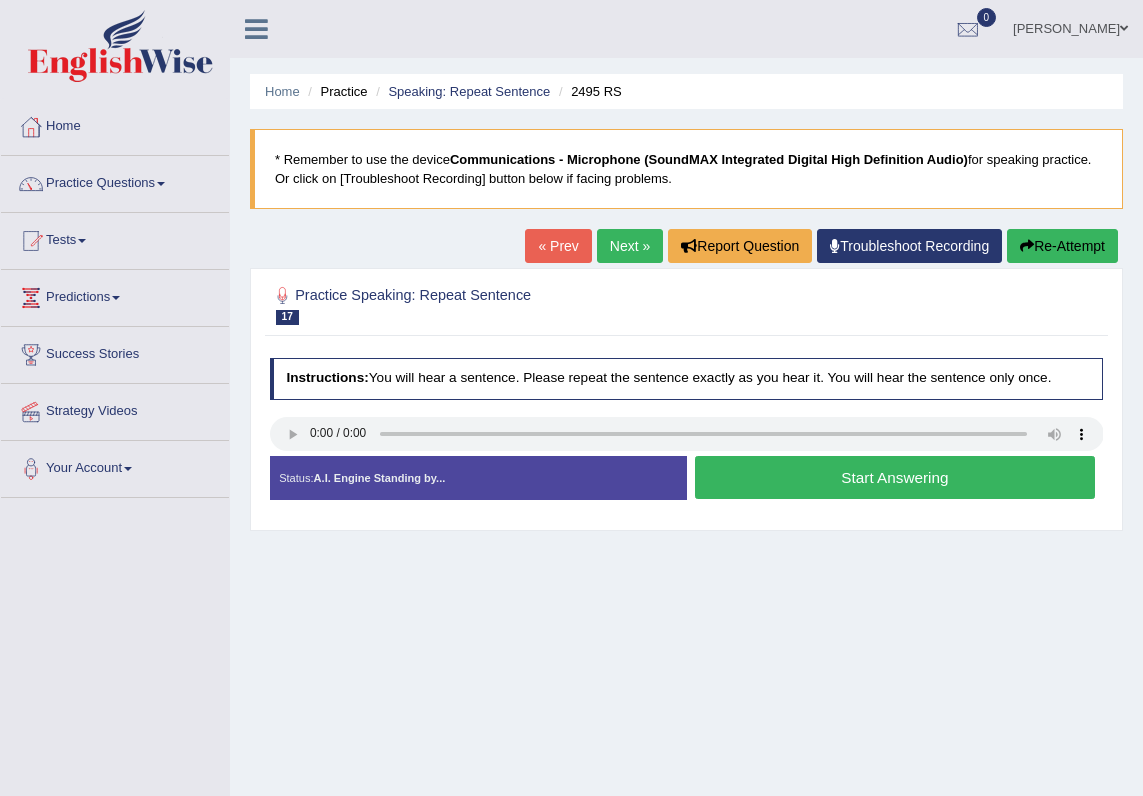 scroll, scrollTop: 0, scrollLeft: 0, axis: both 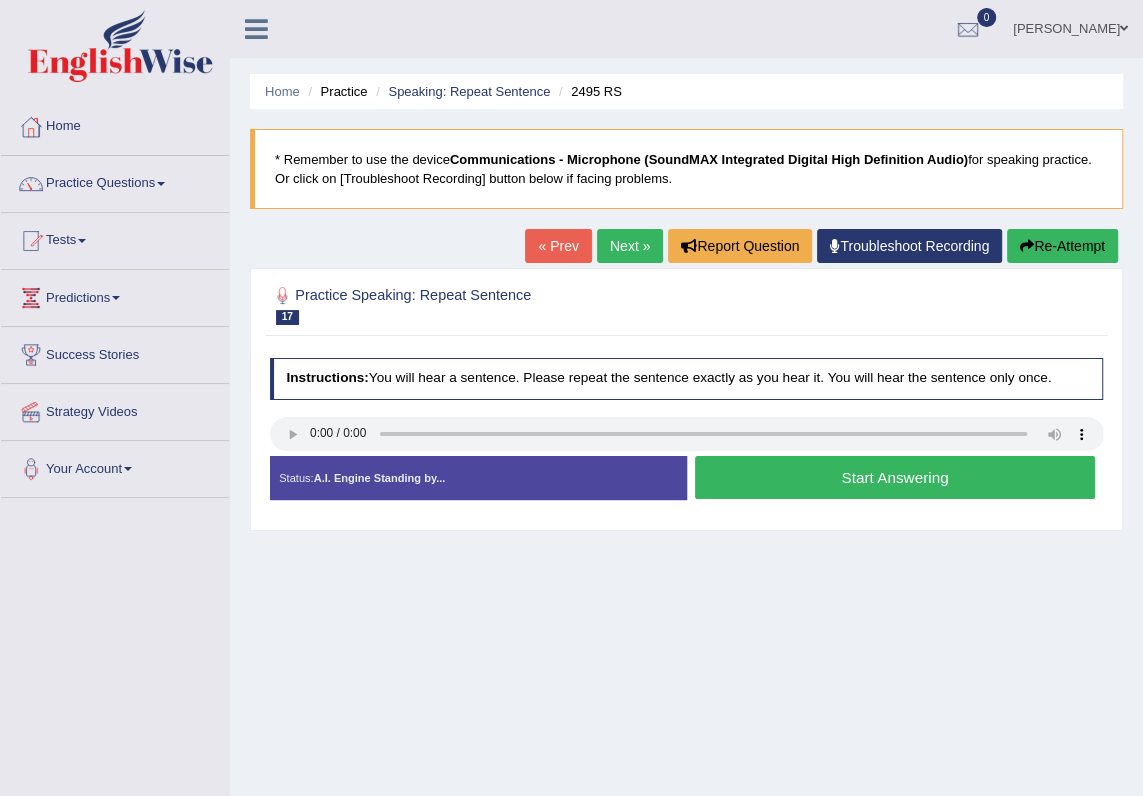click on "Start Answering" at bounding box center (895, 477) 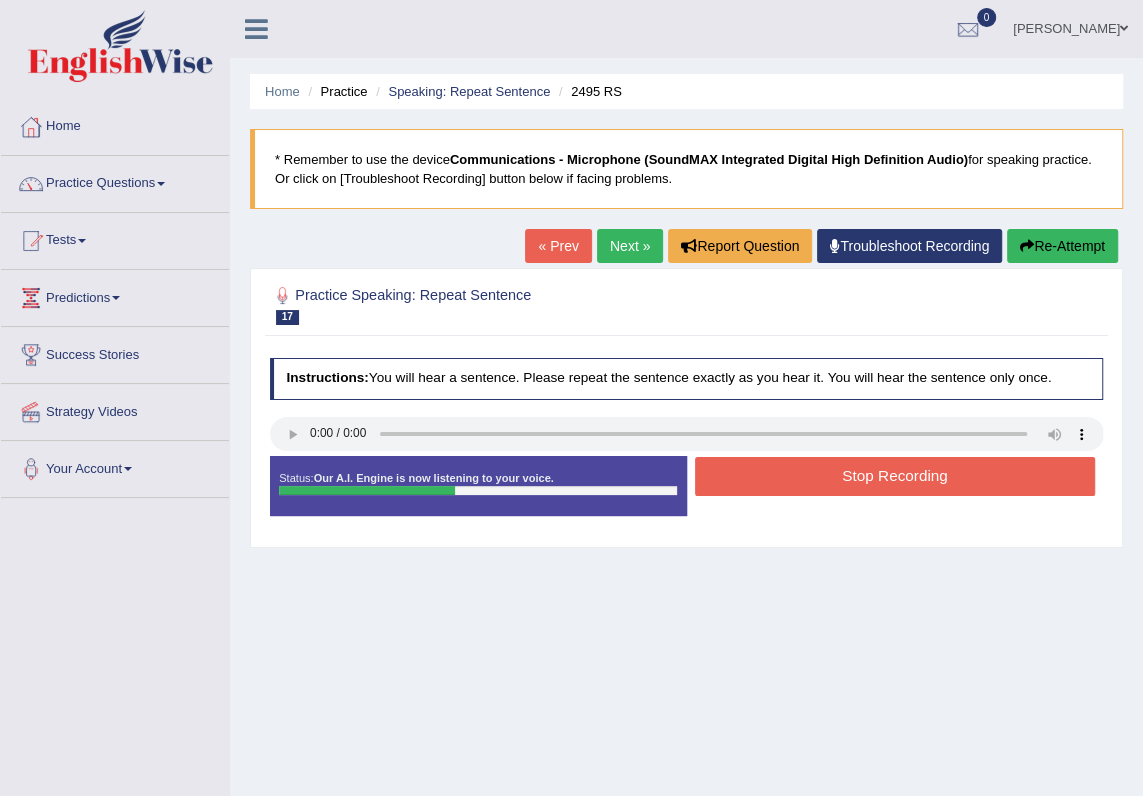 click on "Stop Recording" at bounding box center (895, 476) 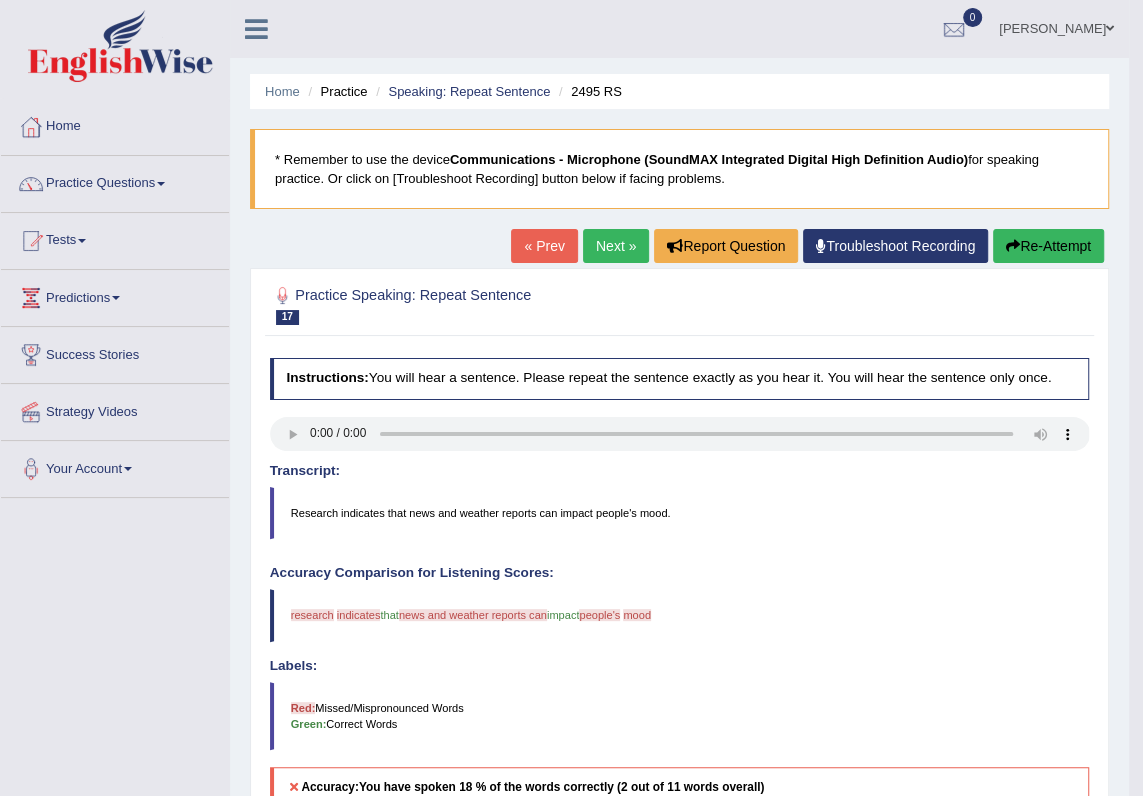 scroll, scrollTop: 0, scrollLeft: 0, axis: both 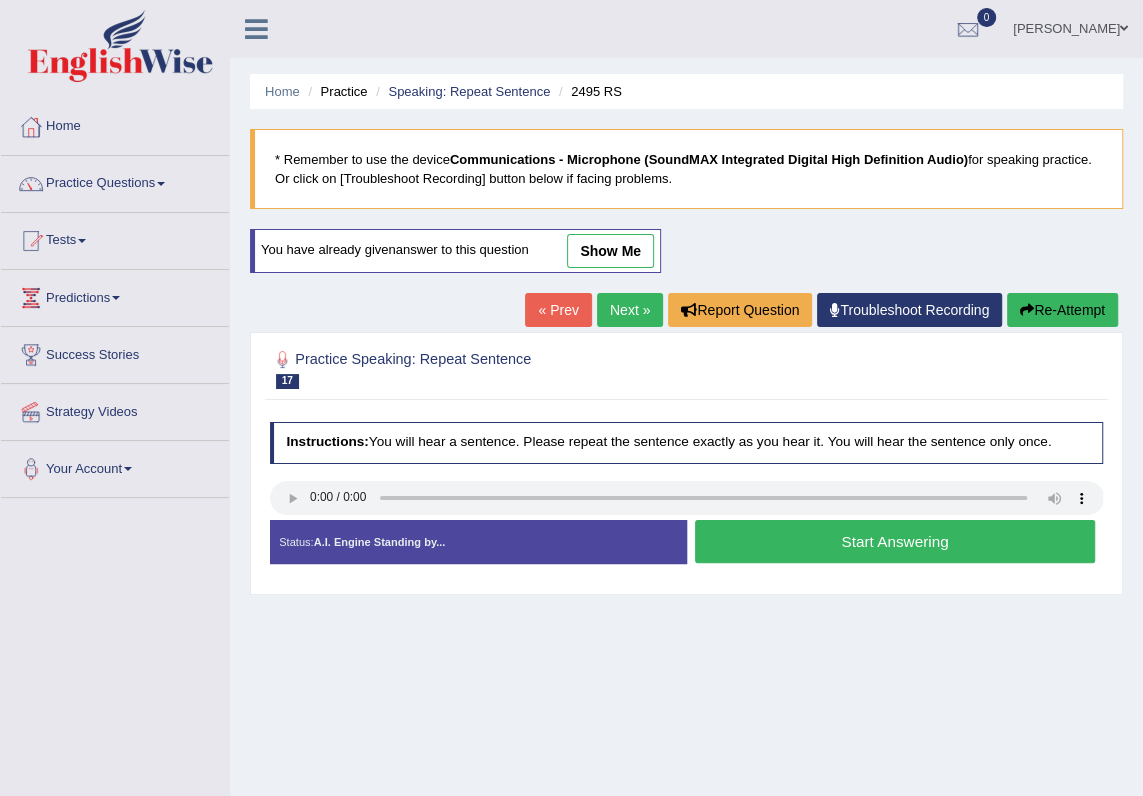 click on "Start Answering" at bounding box center (895, 541) 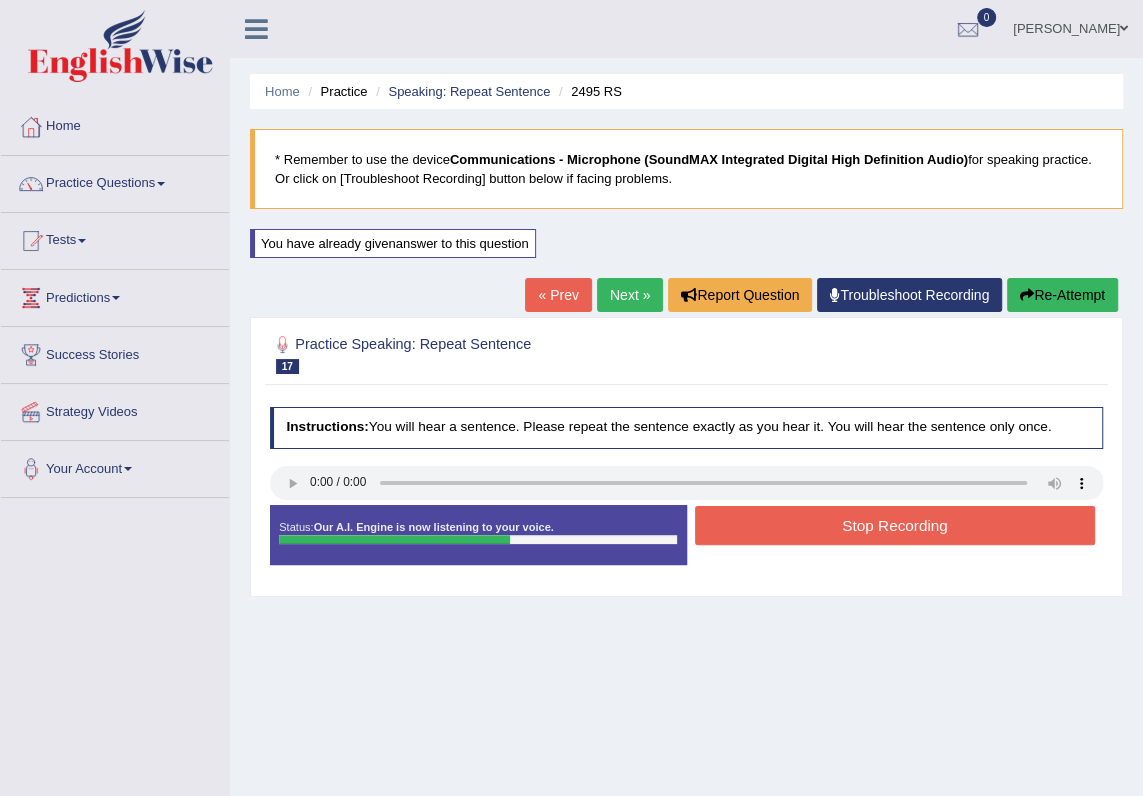 click on "Stop Recording" at bounding box center (895, 525) 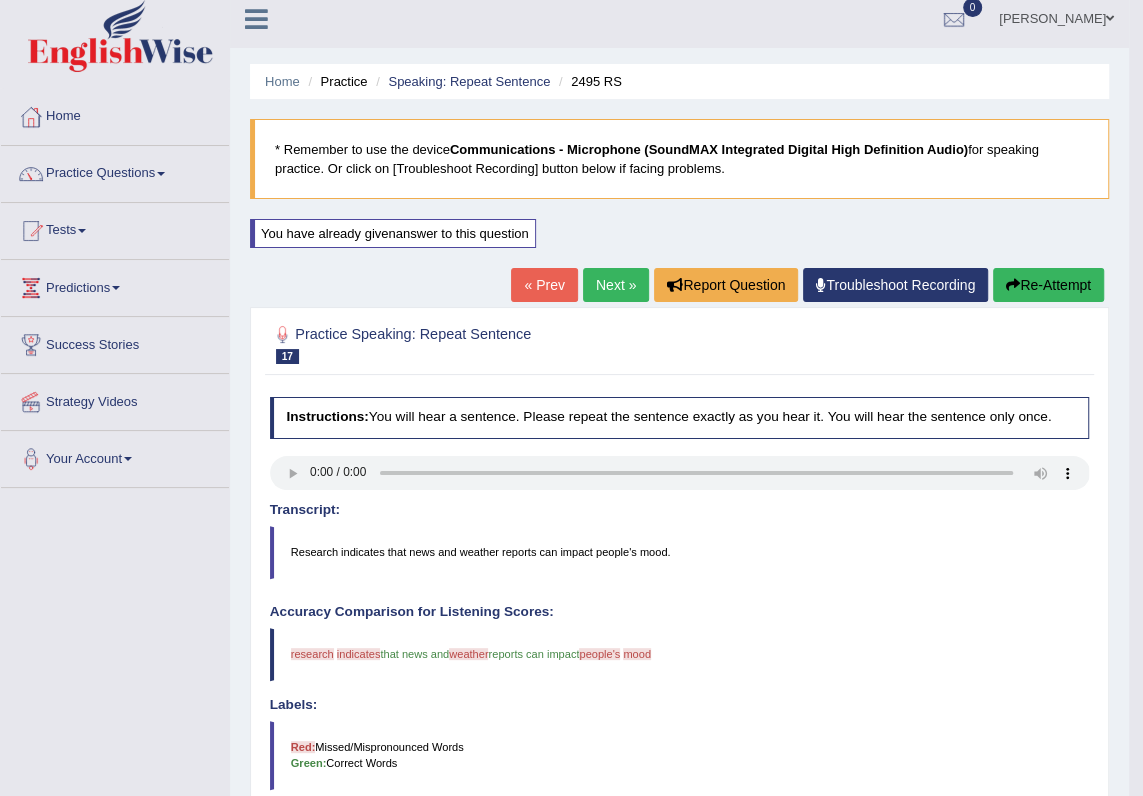 scroll, scrollTop: 0, scrollLeft: 0, axis: both 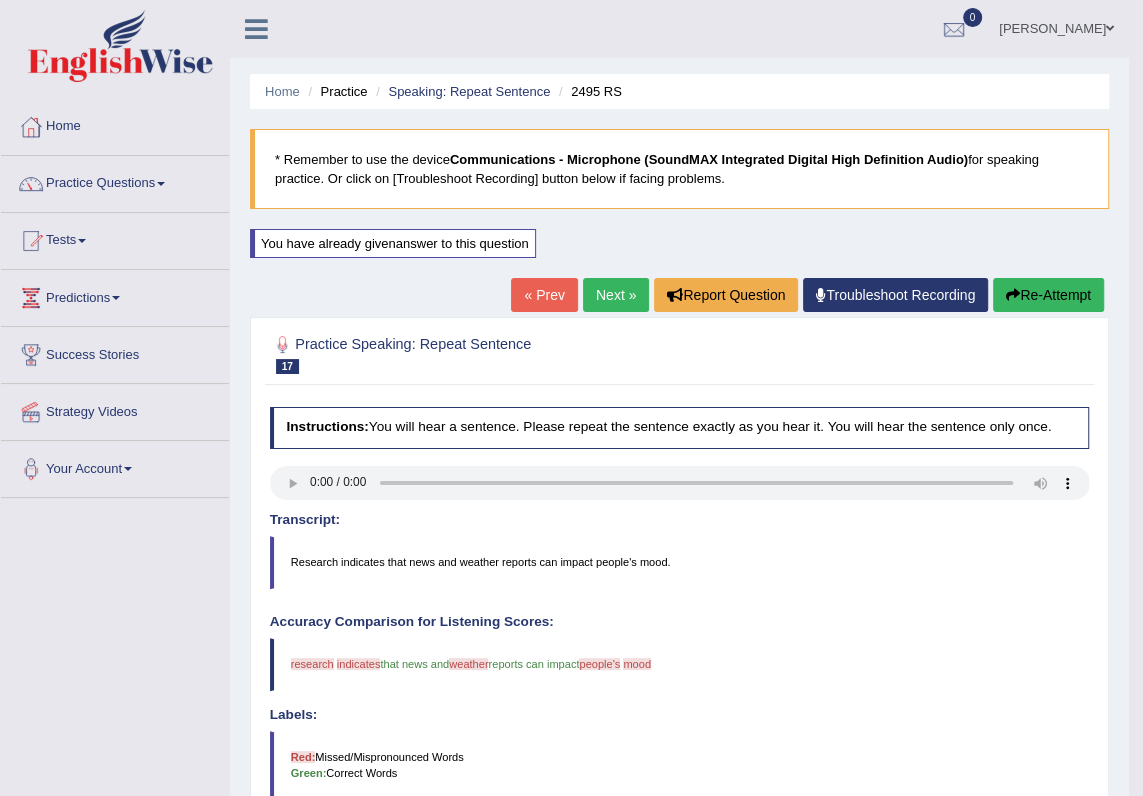 click on "Next »" at bounding box center (616, 295) 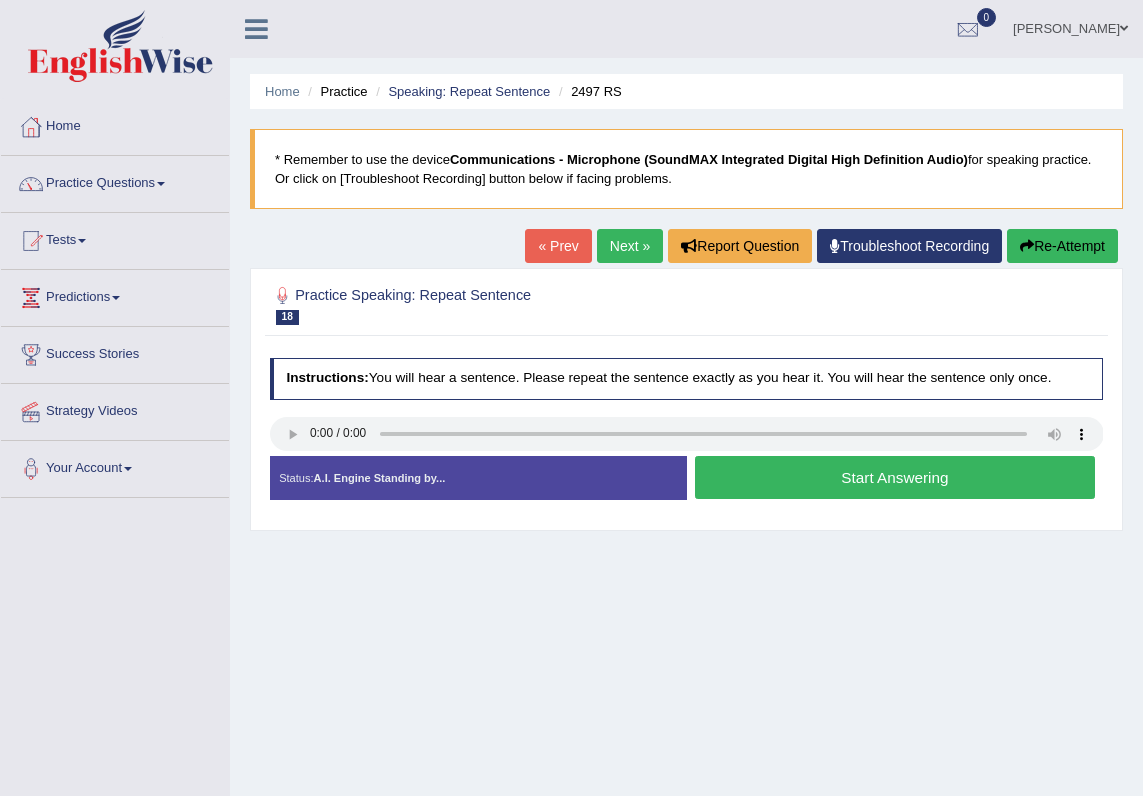 scroll, scrollTop: 0, scrollLeft: 0, axis: both 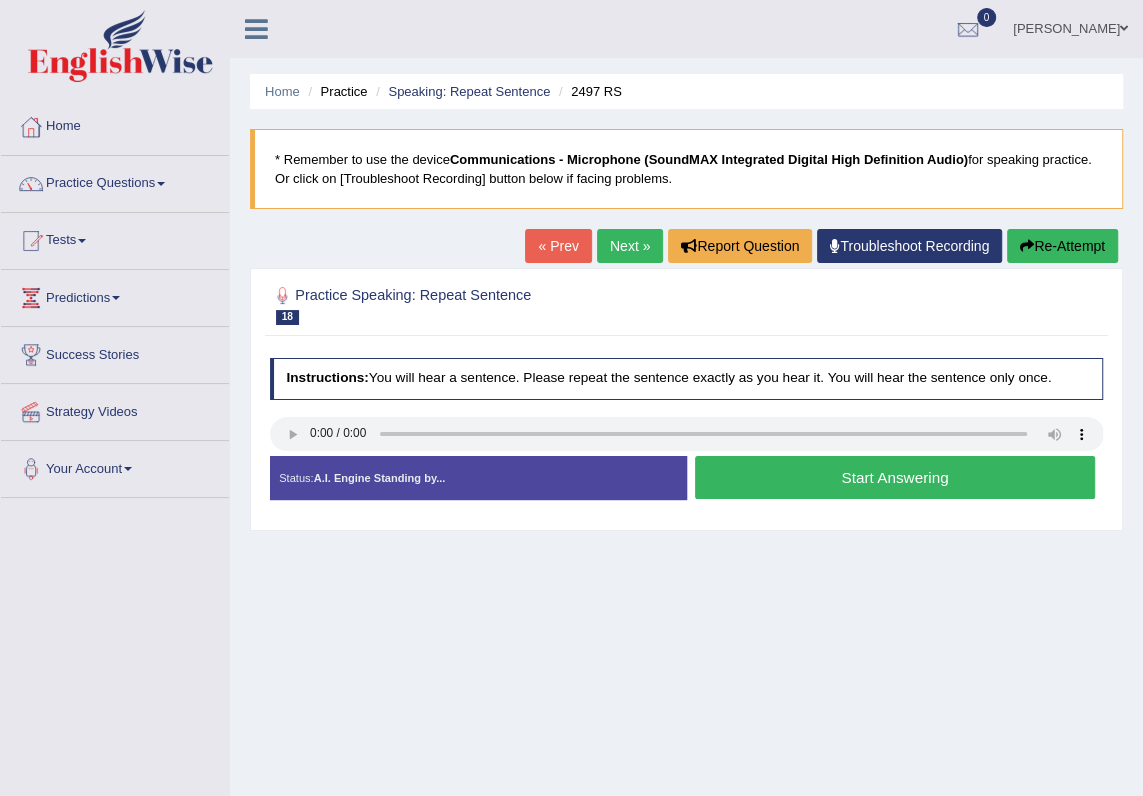 click on "Start Answering" at bounding box center [895, 477] 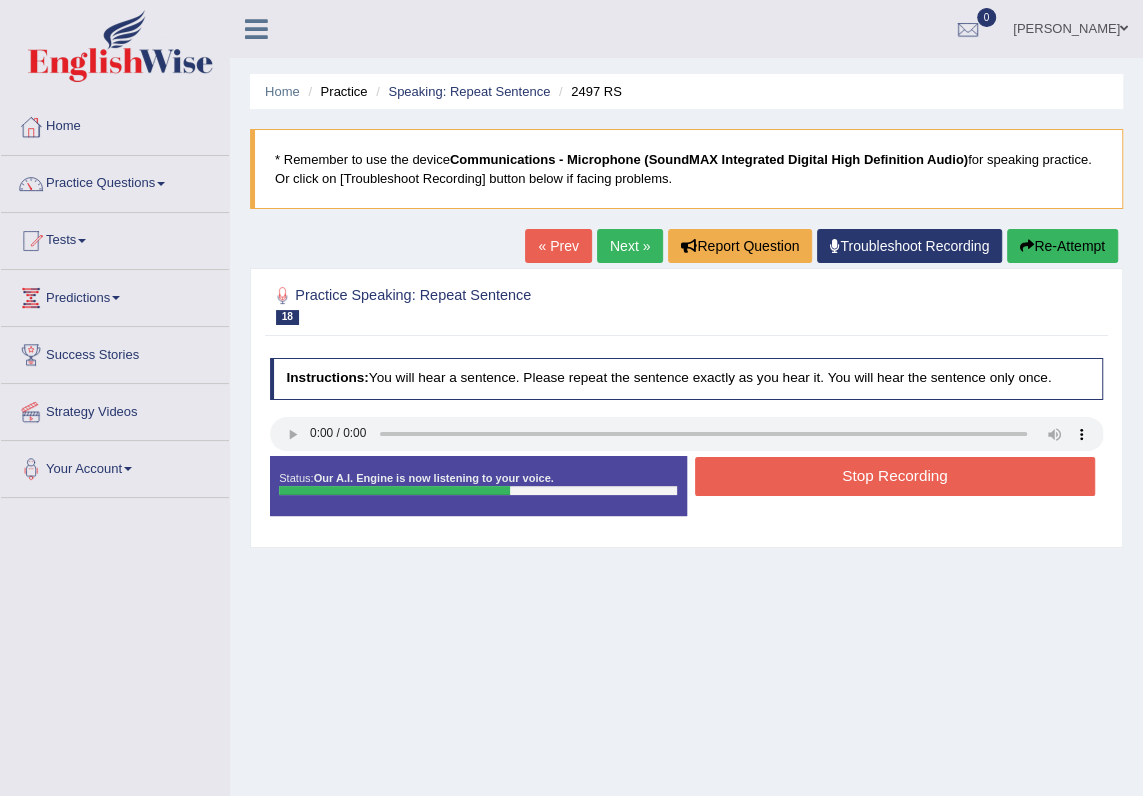 click on "Stop Recording" at bounding box center (895, 476) 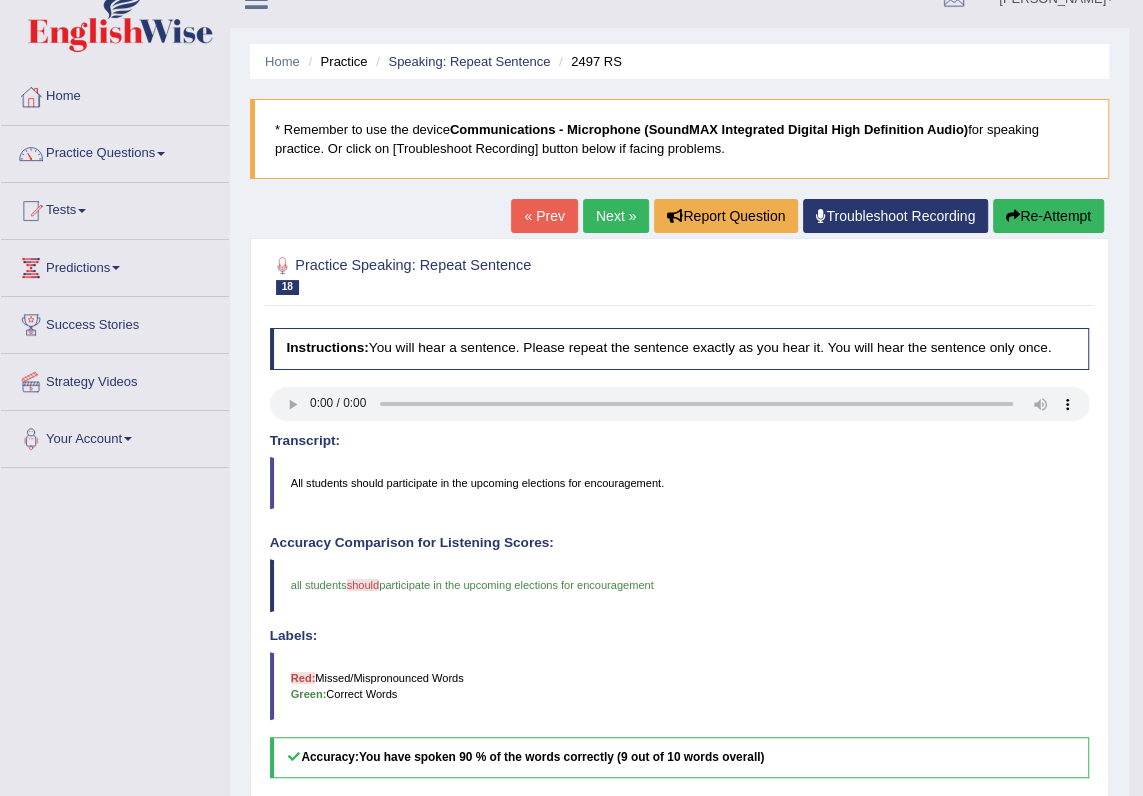 scroll, scrollTop: 0, scrollLeft: 0, axis: both 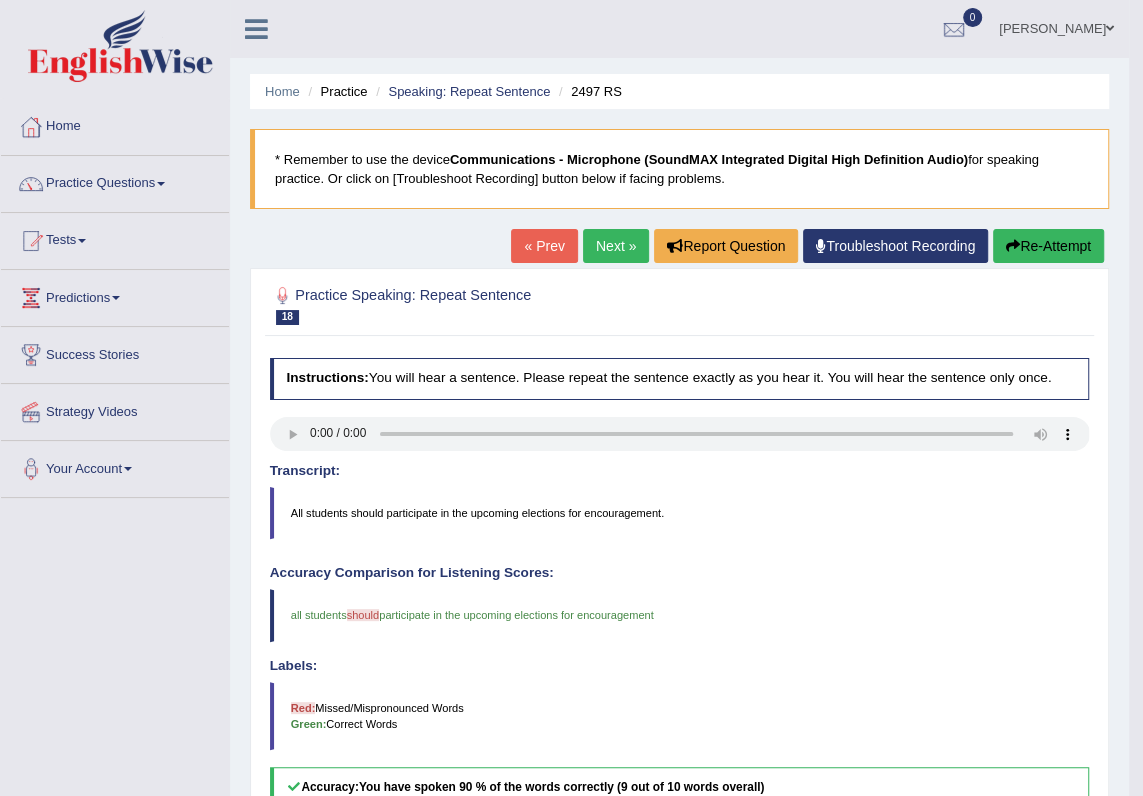 click on "Next »" at bounding box center (616, 246) 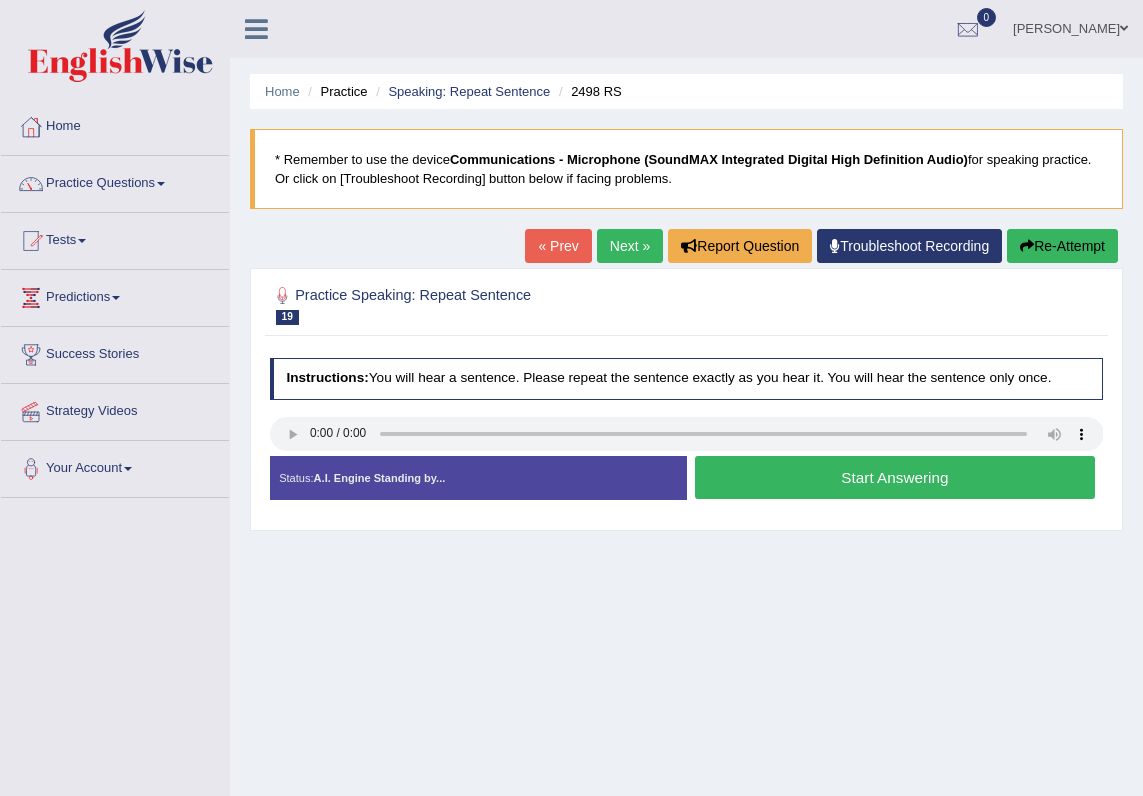 scroll, scrollTop: 0, scrollLeft: 0, axis: both 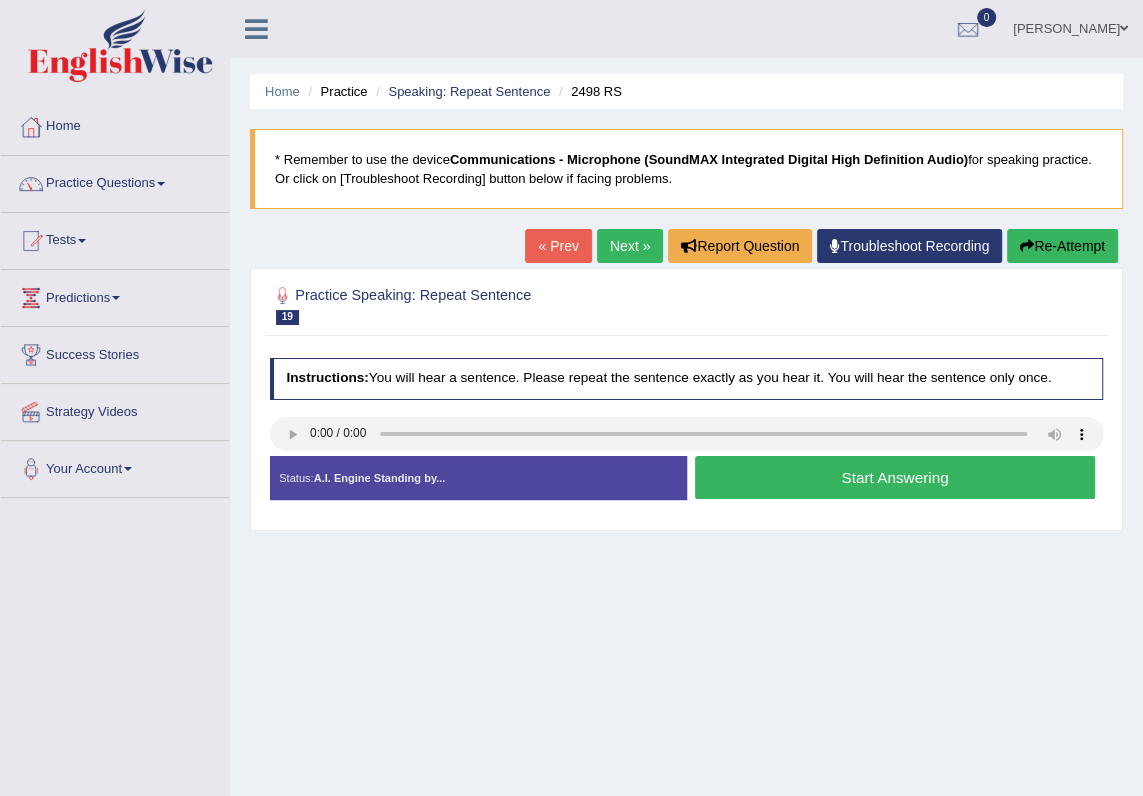 click on "Start Answering" at bounding box center (895, 477) 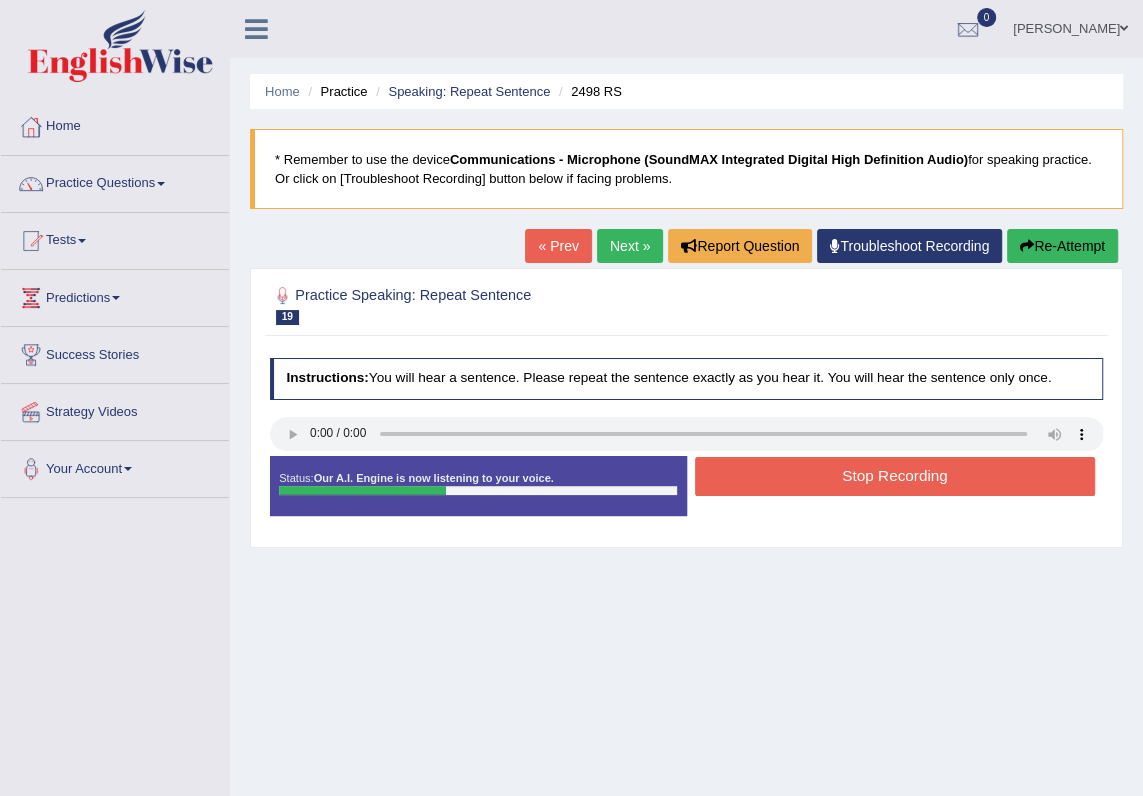 click on "Stop Recording" at bounding box center (895, 476) 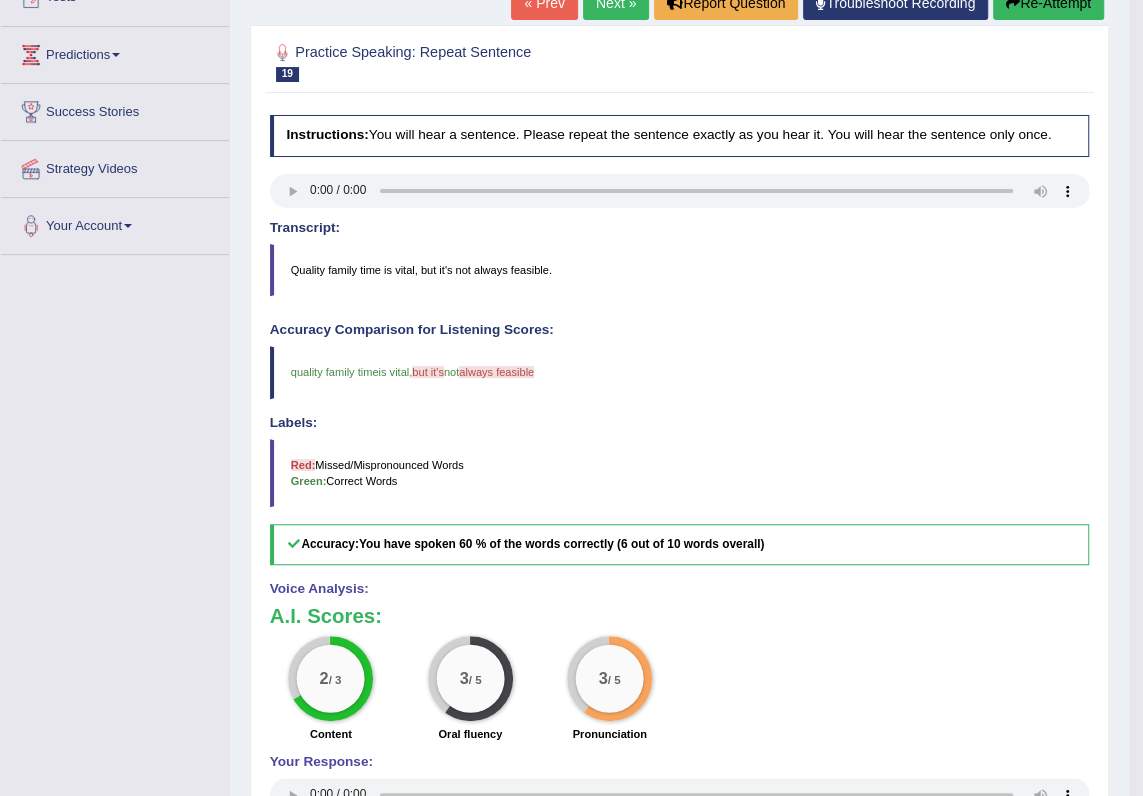 scroll, scrollTop: 0, scrollLeft: 0, axis: both 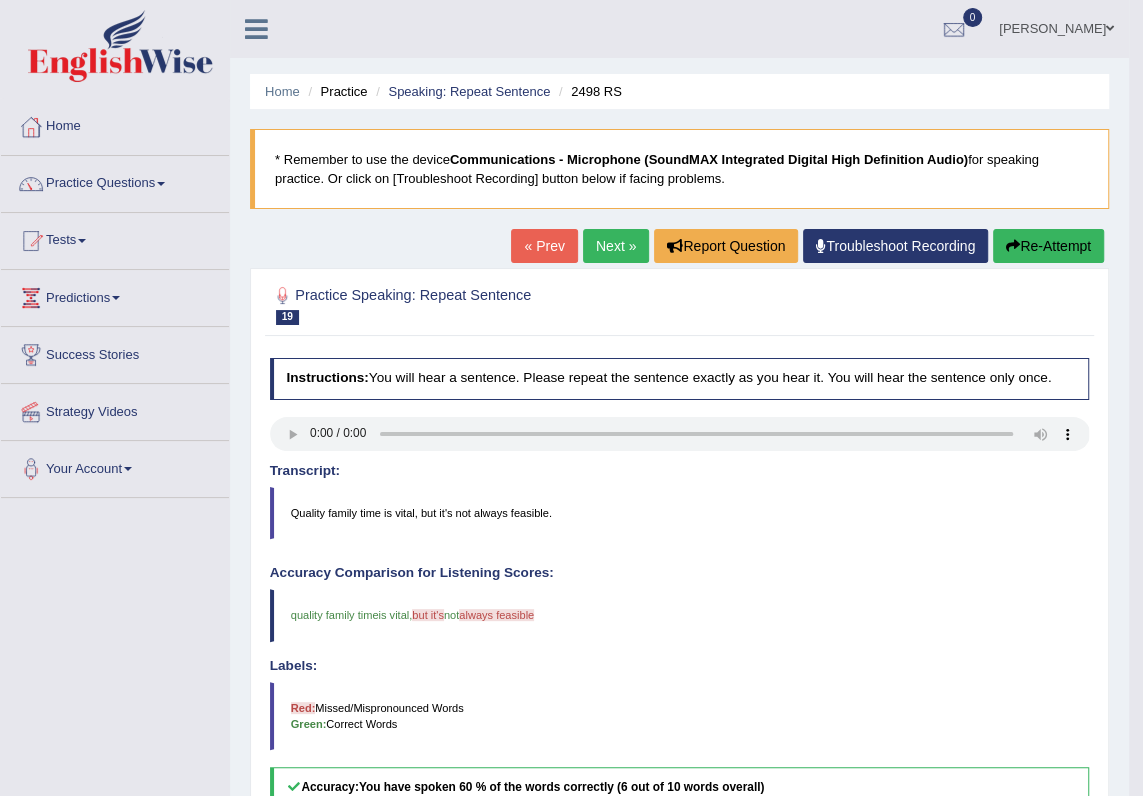 click on "Next »" at bounding box center (616, 246) 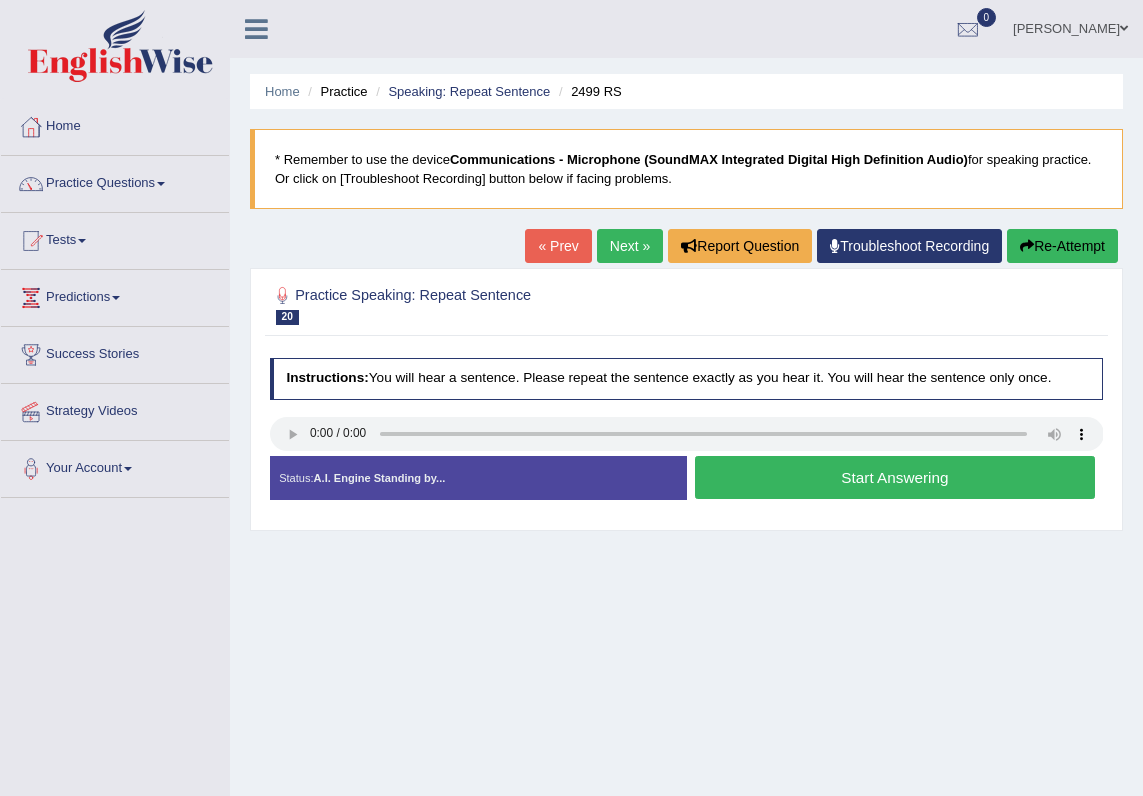 scroll, scrollTop: 0, scrollLeft: 0, axis: both 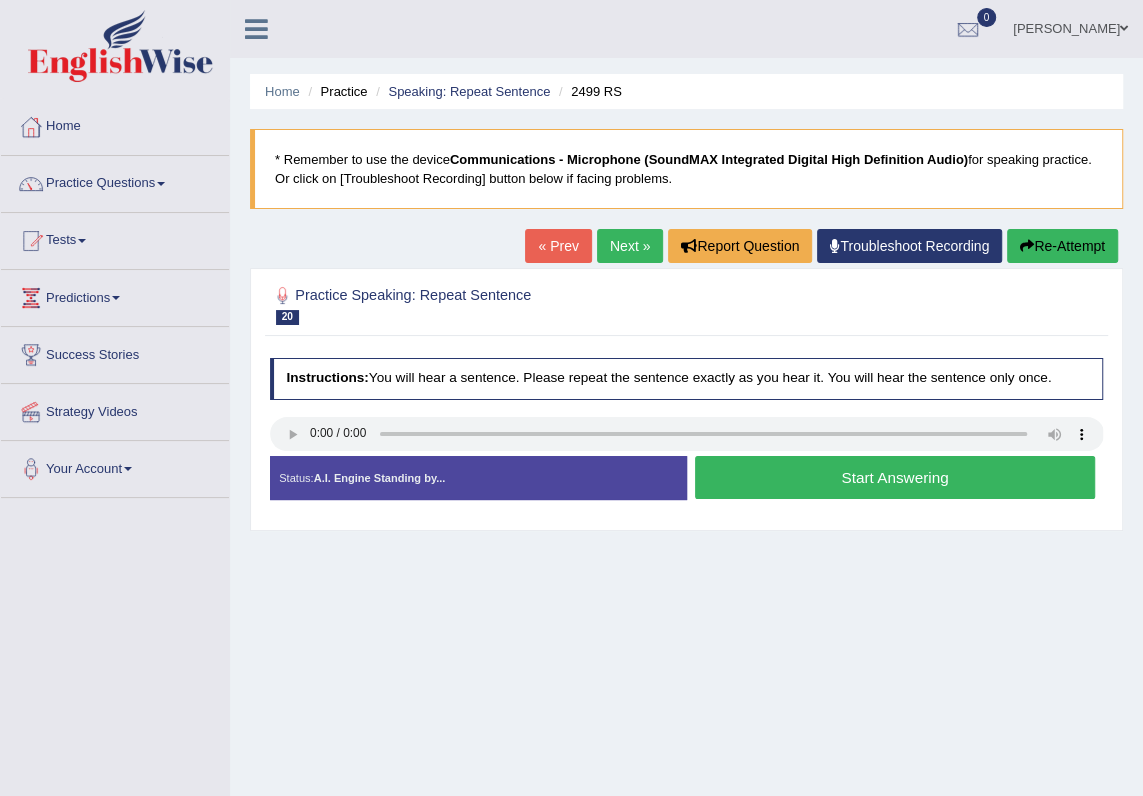 click on "Start Answering" at bounding box center [895, 477] 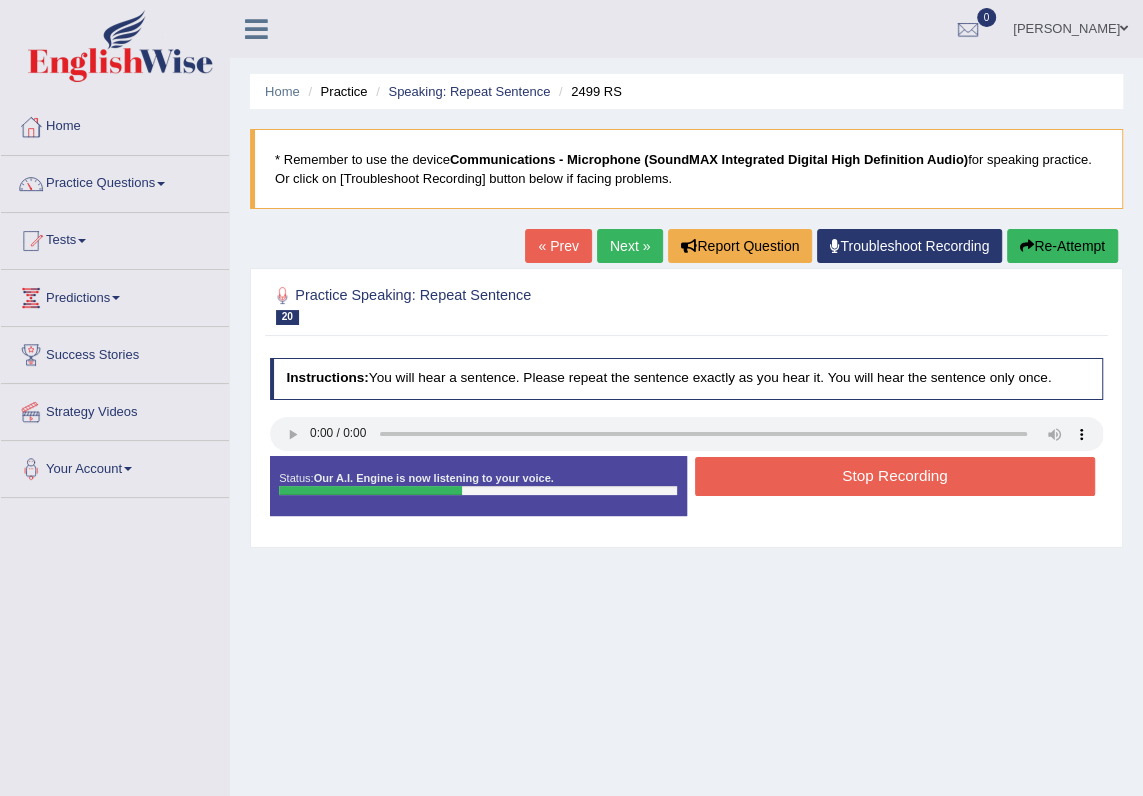 click on "Stop Recording" at bounding box center [895, 476] 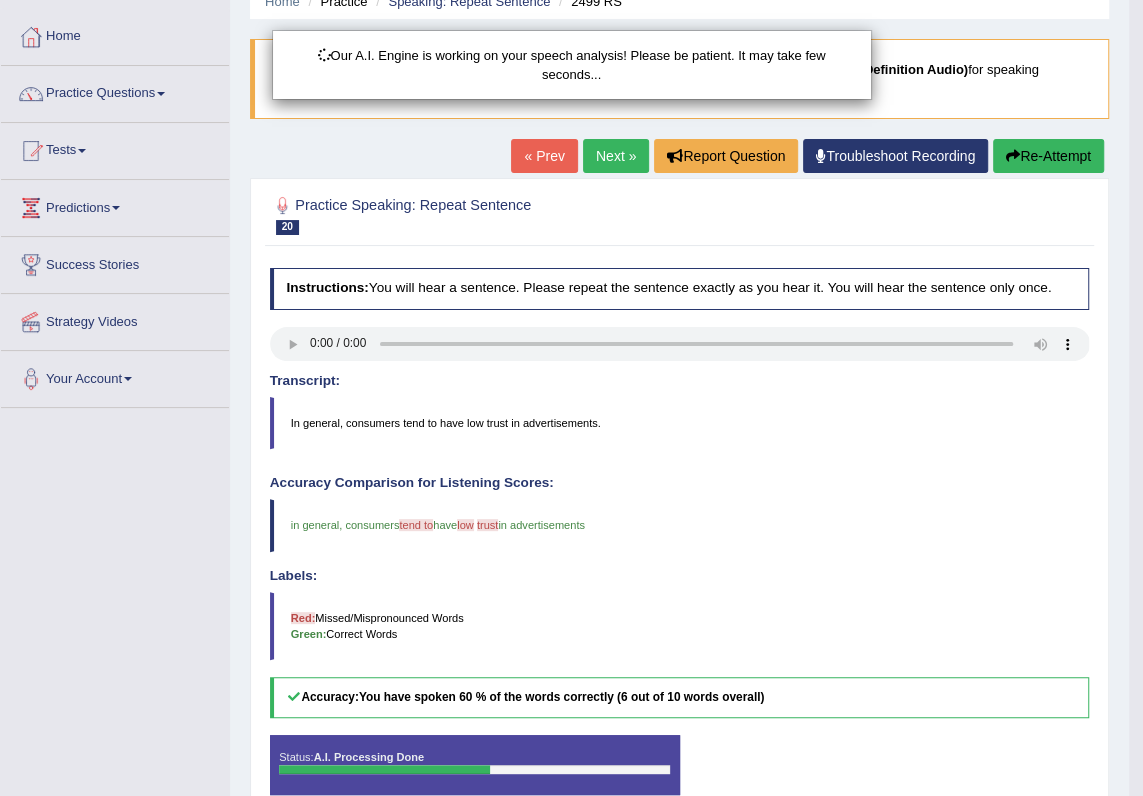 scroll, scrollTop: 253, scrollLeft: 0, axis: vertical 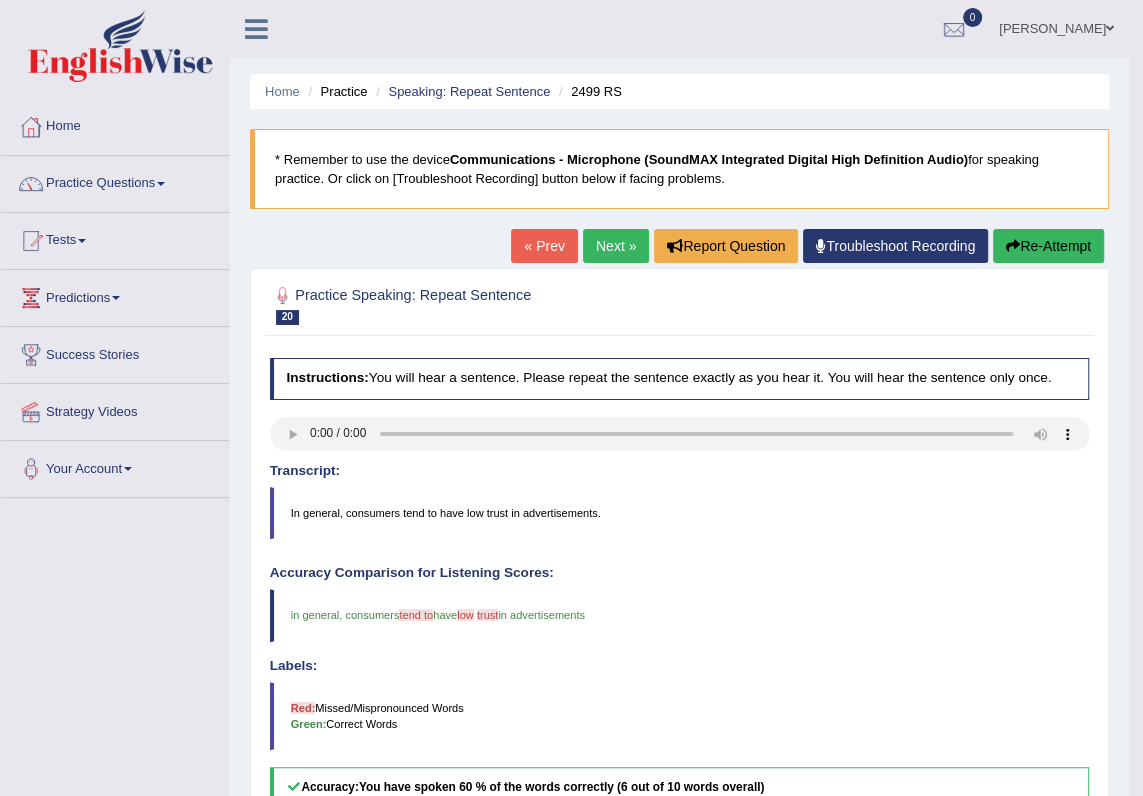 click on "Next »" at bounding box center (616, 246) 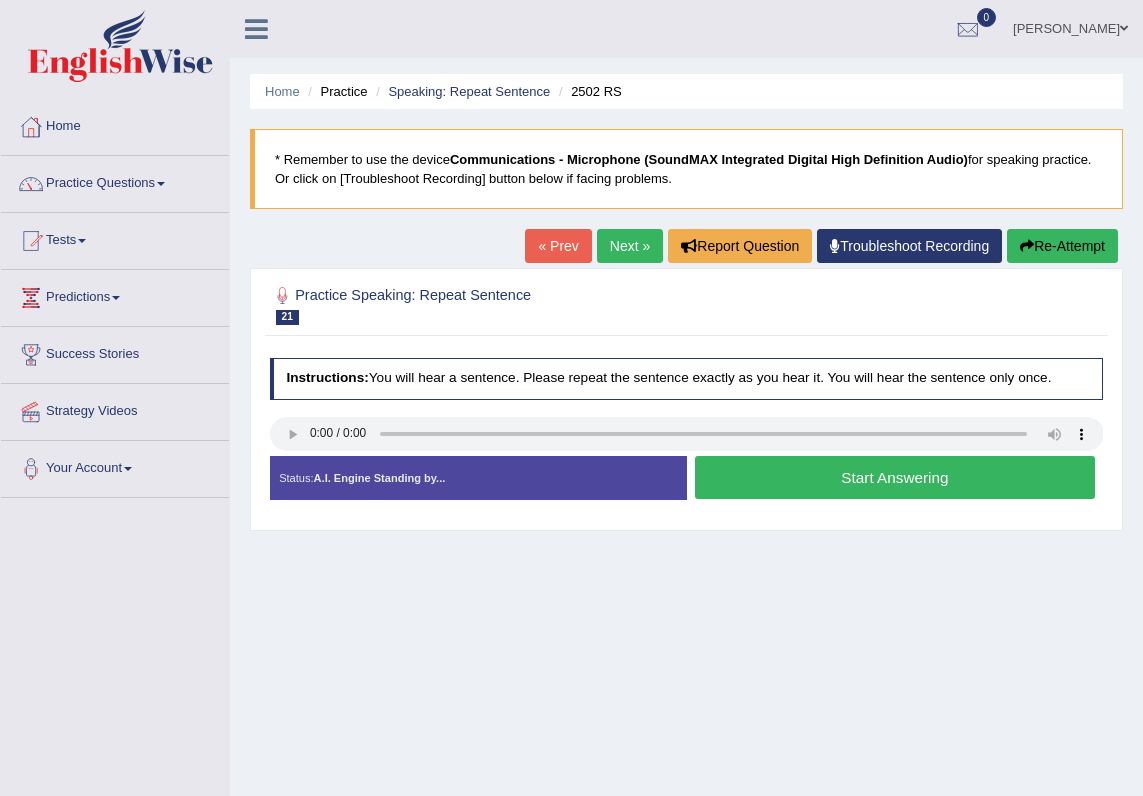 scroll, scrollTop: 0, scrollLeft: 0, axis: both 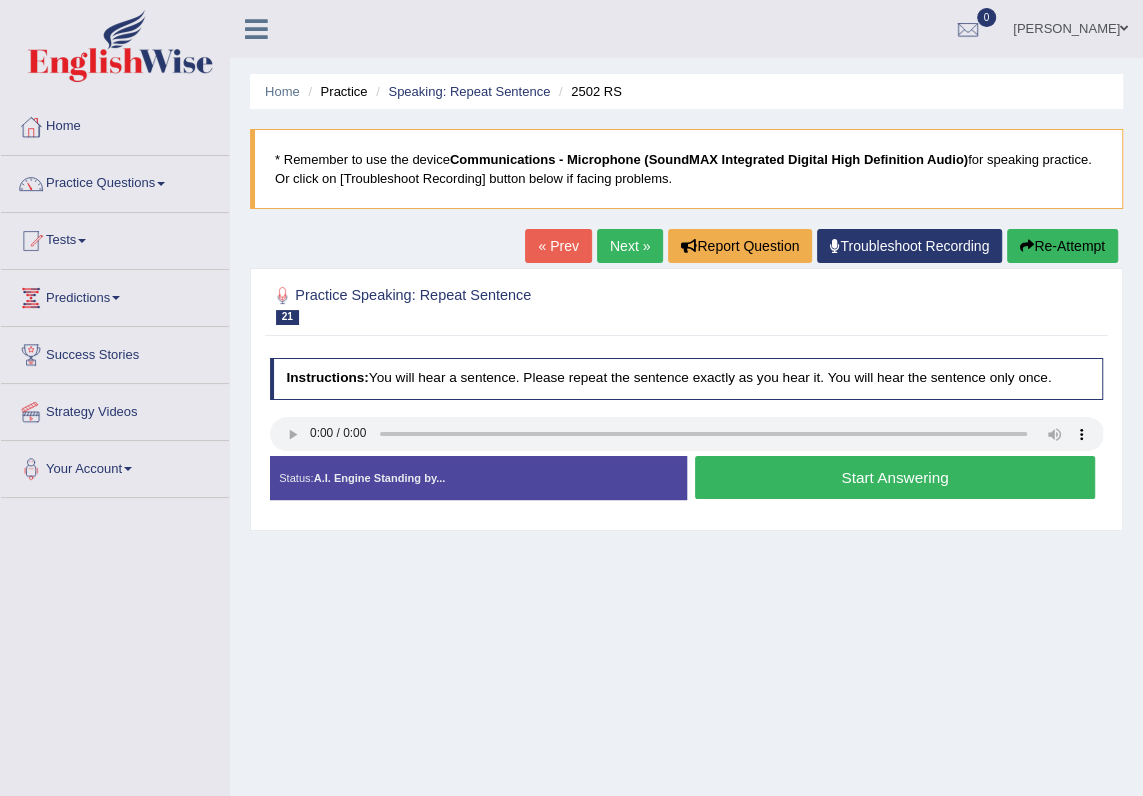 click on "Start Answering" at bounding box center [895, 477] 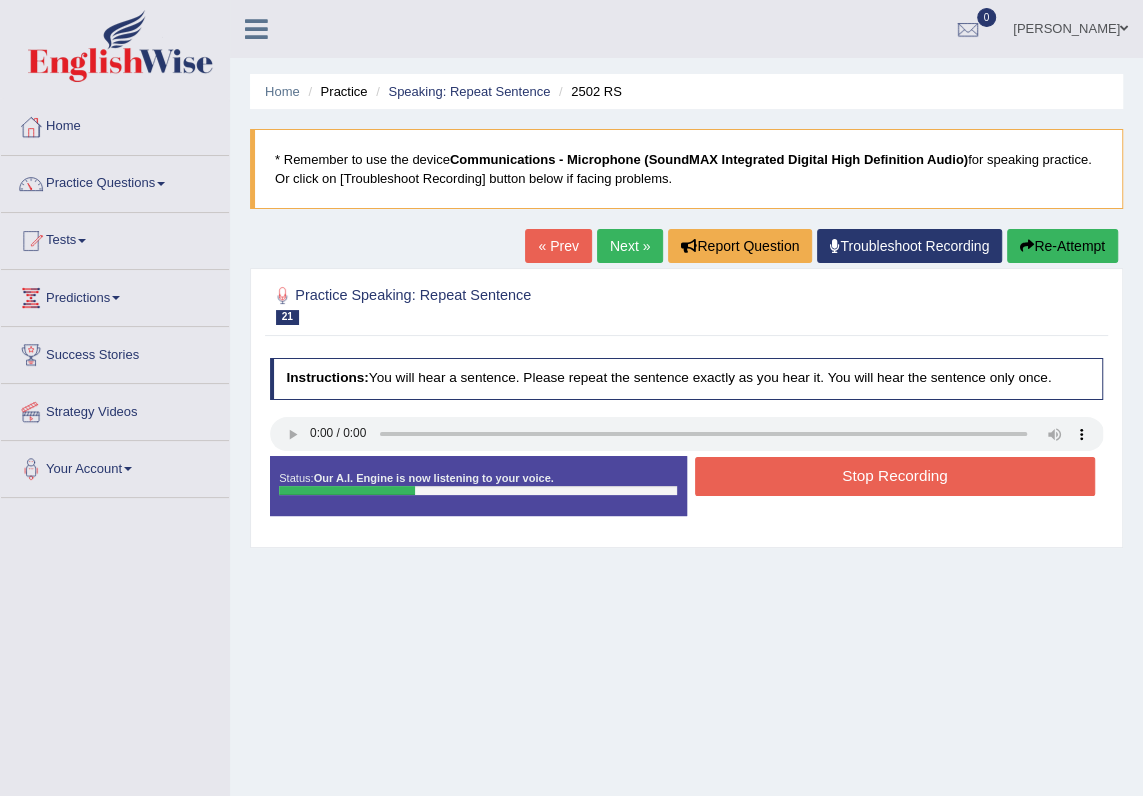 click on "Stop Recording" at bounding box center [895, 476] 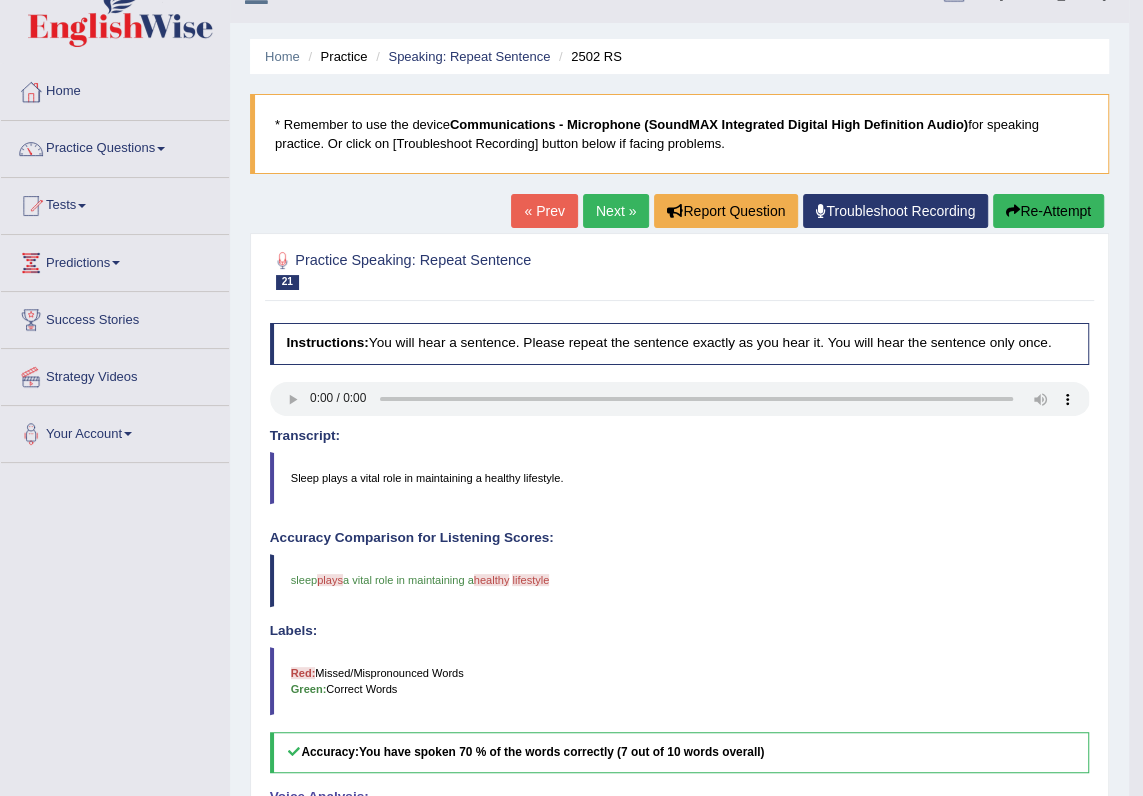 scroll, scrollTop: 0, scrollLeft: 0, axis: both 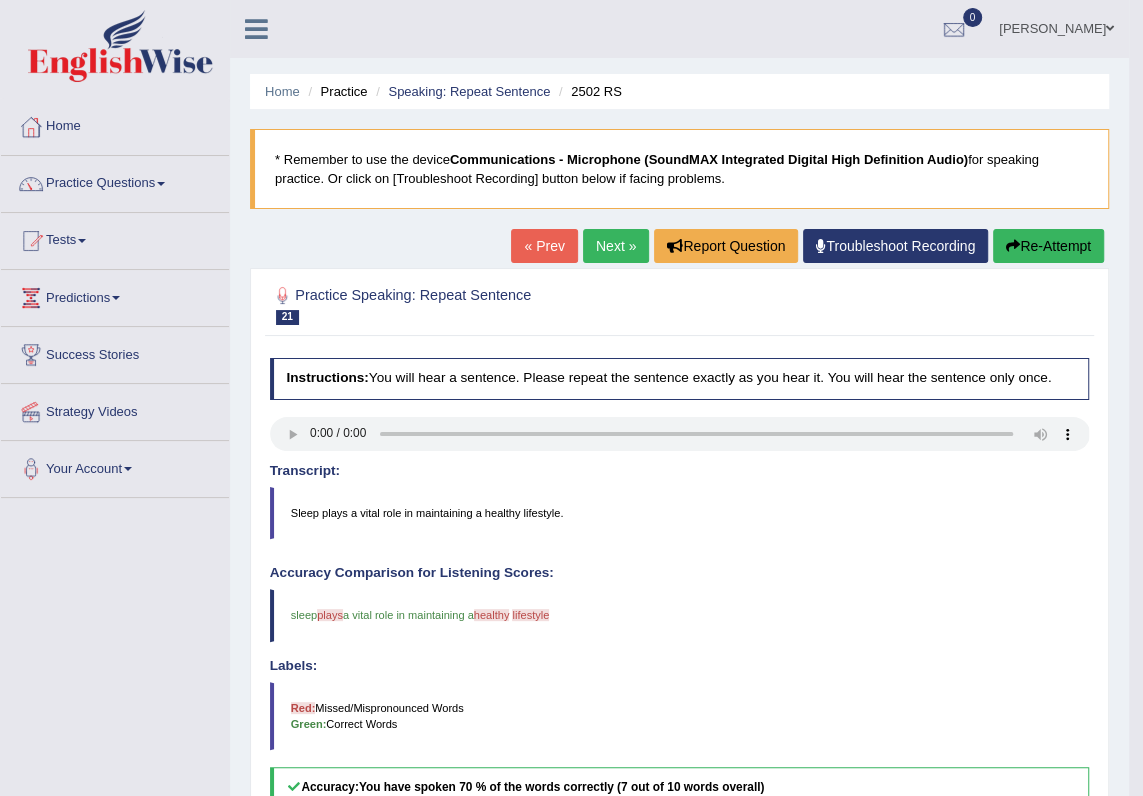 click on "Next »" at bounding box center [616, 246] 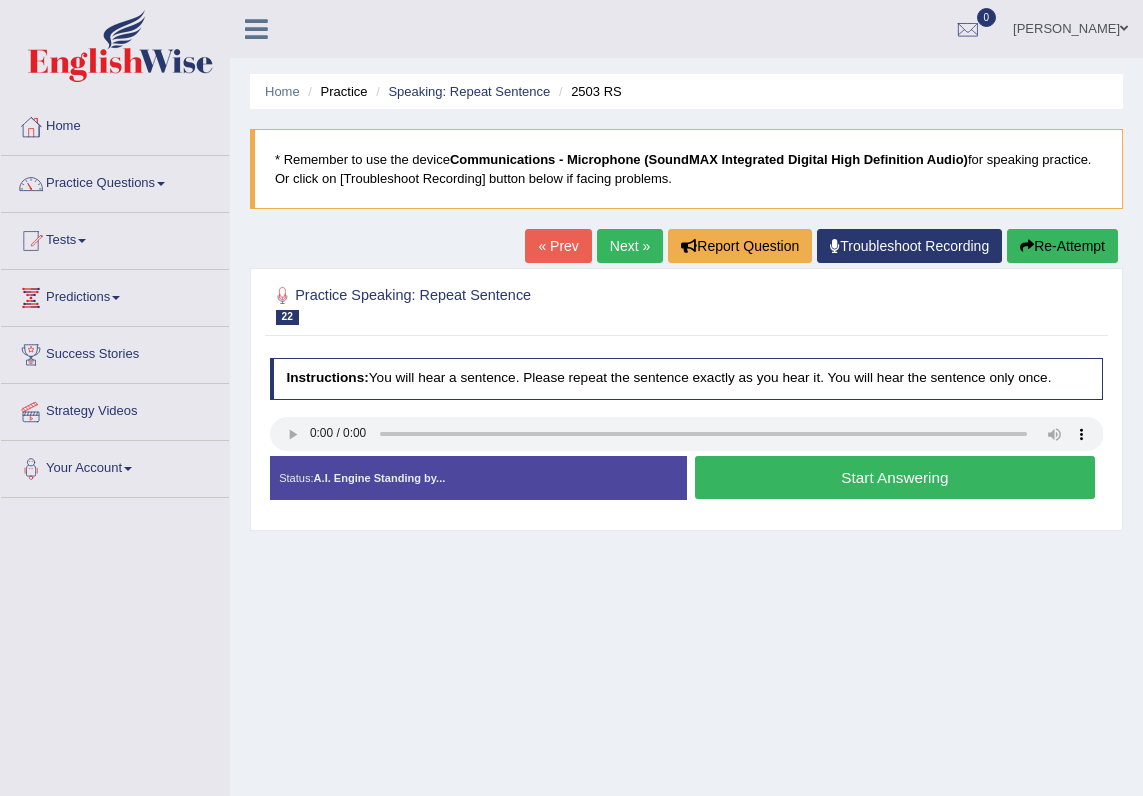 scroll, scrollTop: 0, scrollLeft: 0, axis: both 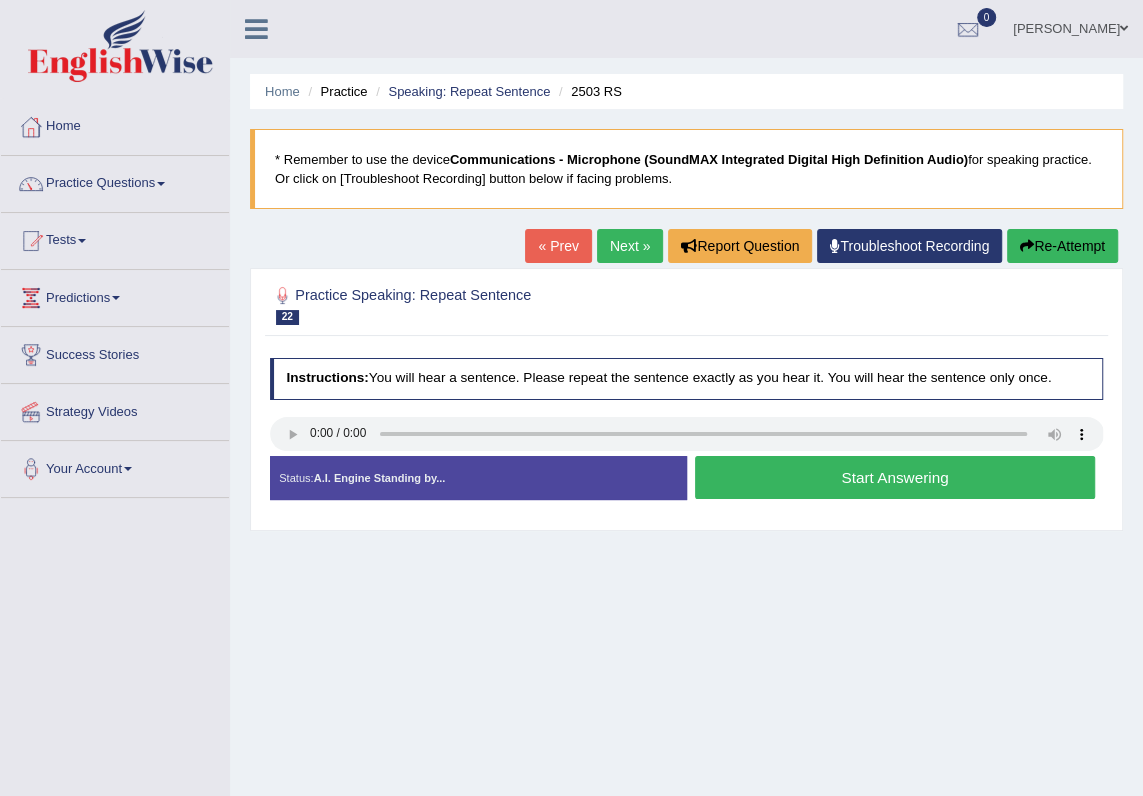 click on "Start Answering" at bounding box center (895, 477) 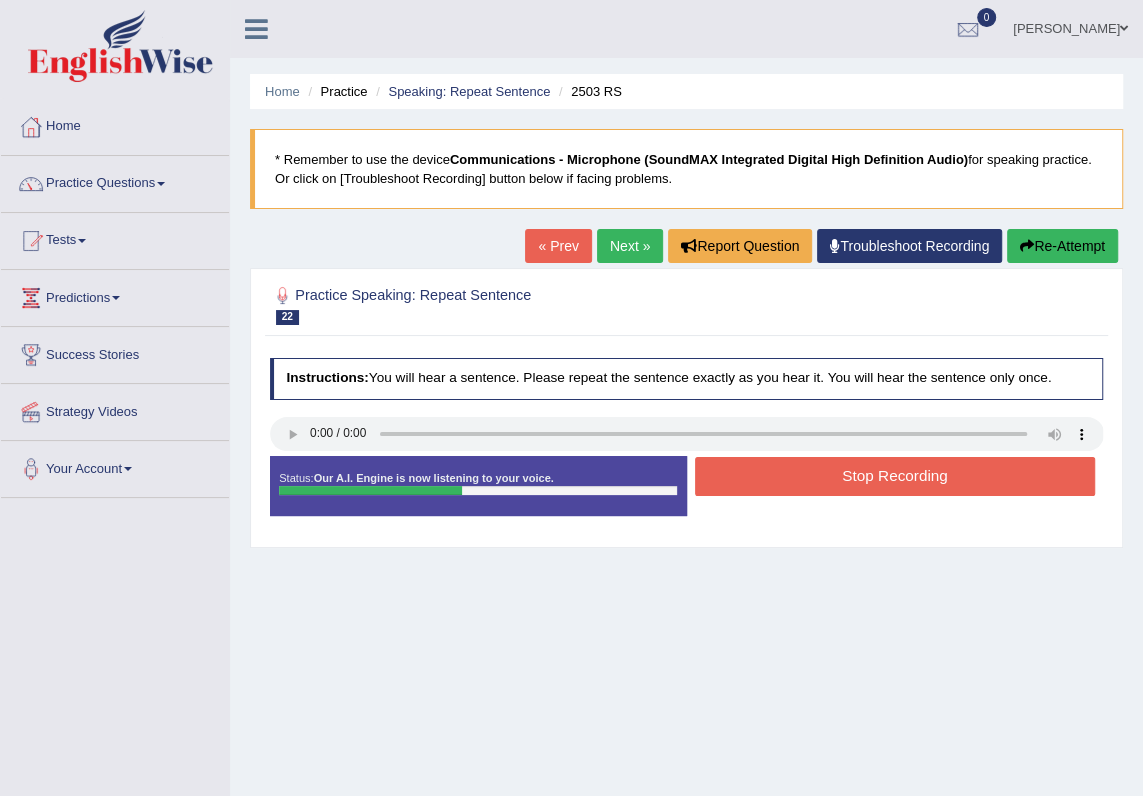 click on "Stop Recording" at bounding box center [895, 476] 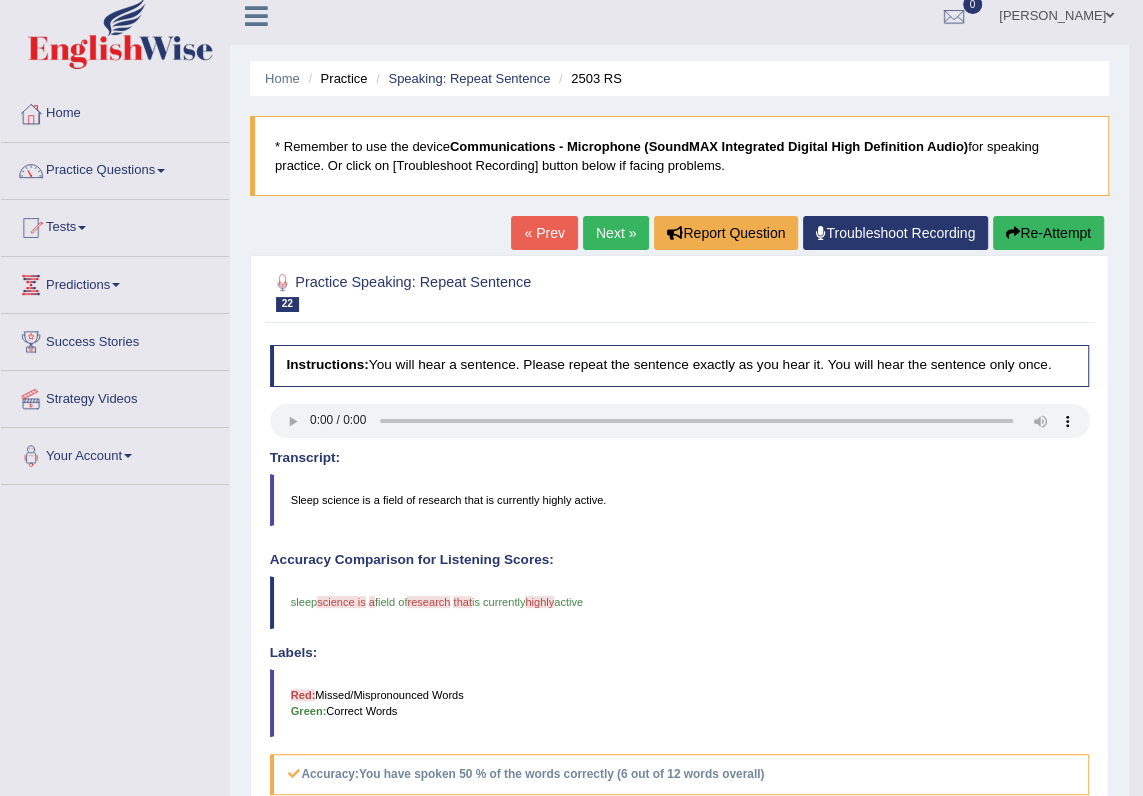scroll, scrollTop: 0, scrollLeft: 0, axis: both 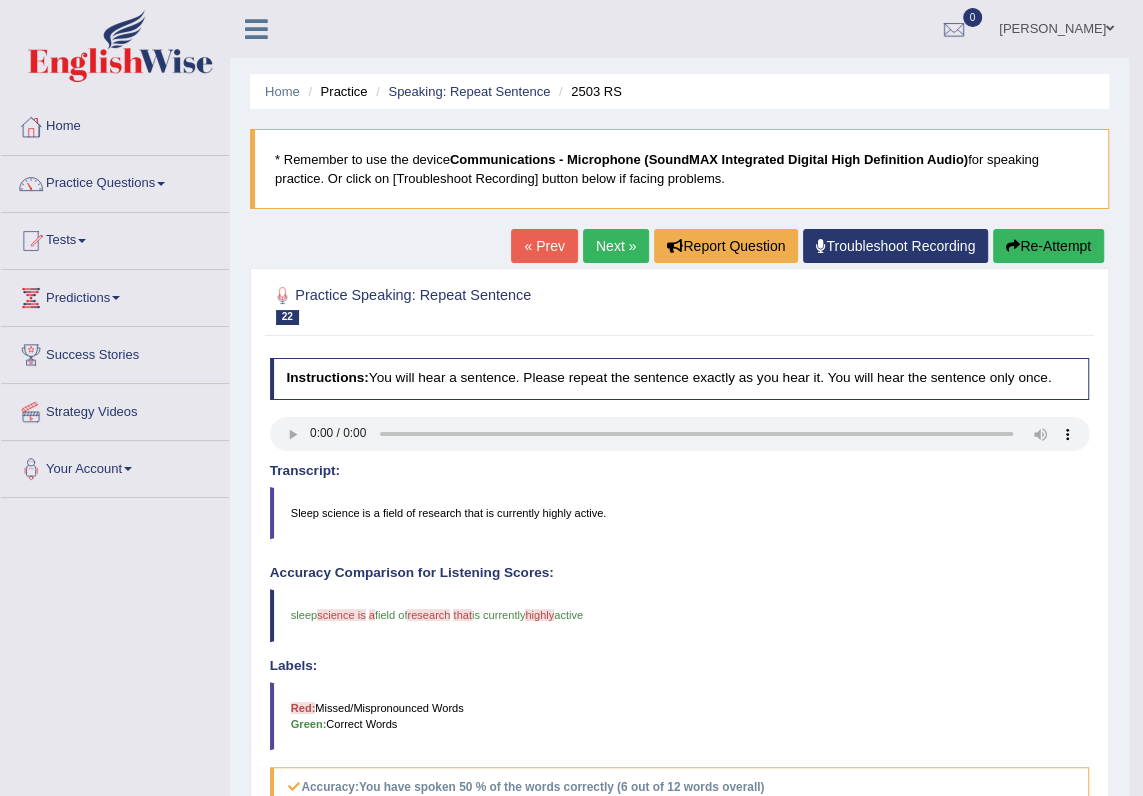 click on "Next »" at bounding box center [616, 246] 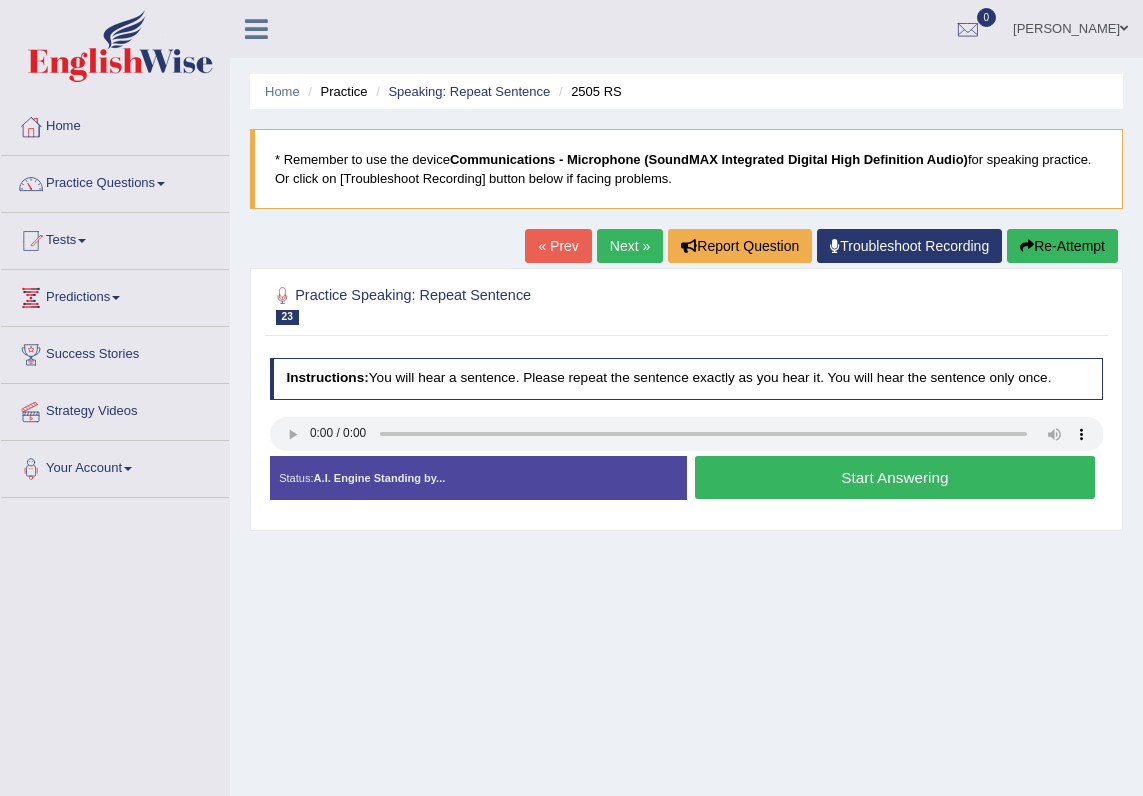 scroll, scrollTop: 0, scrollLeft: 0, axis: both 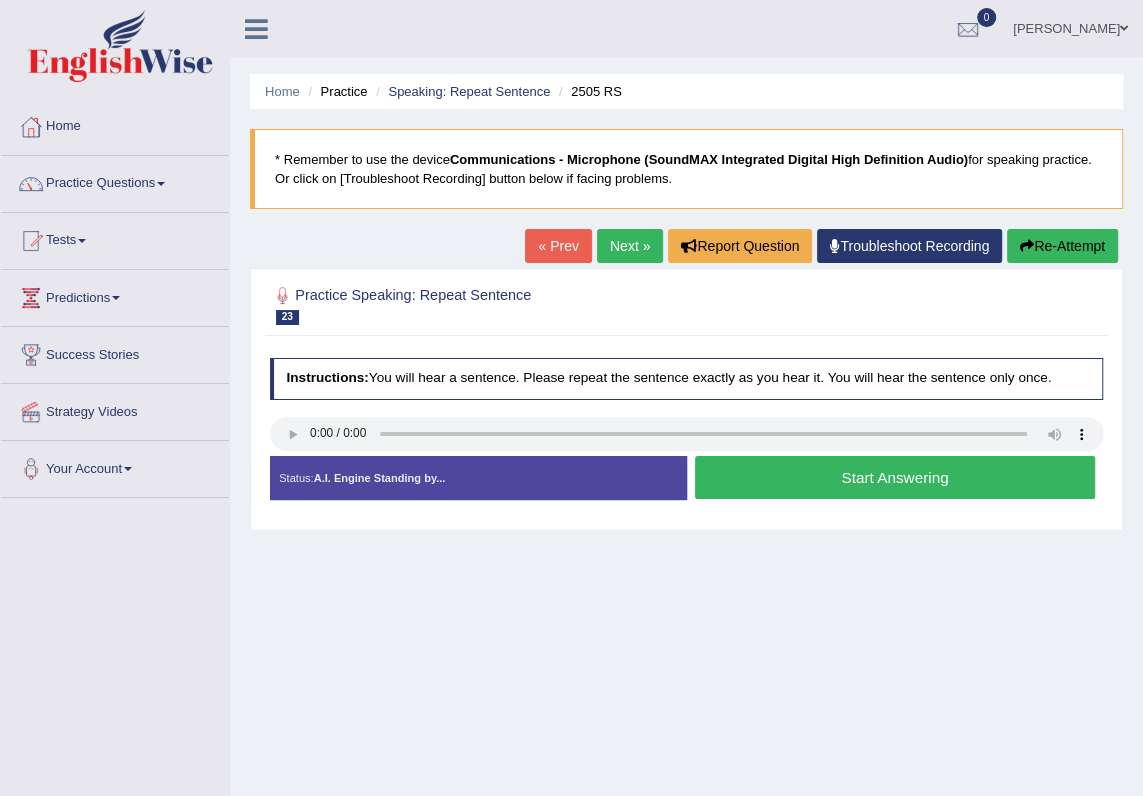 click on "Start Answering" at bounding box center (895, 477) 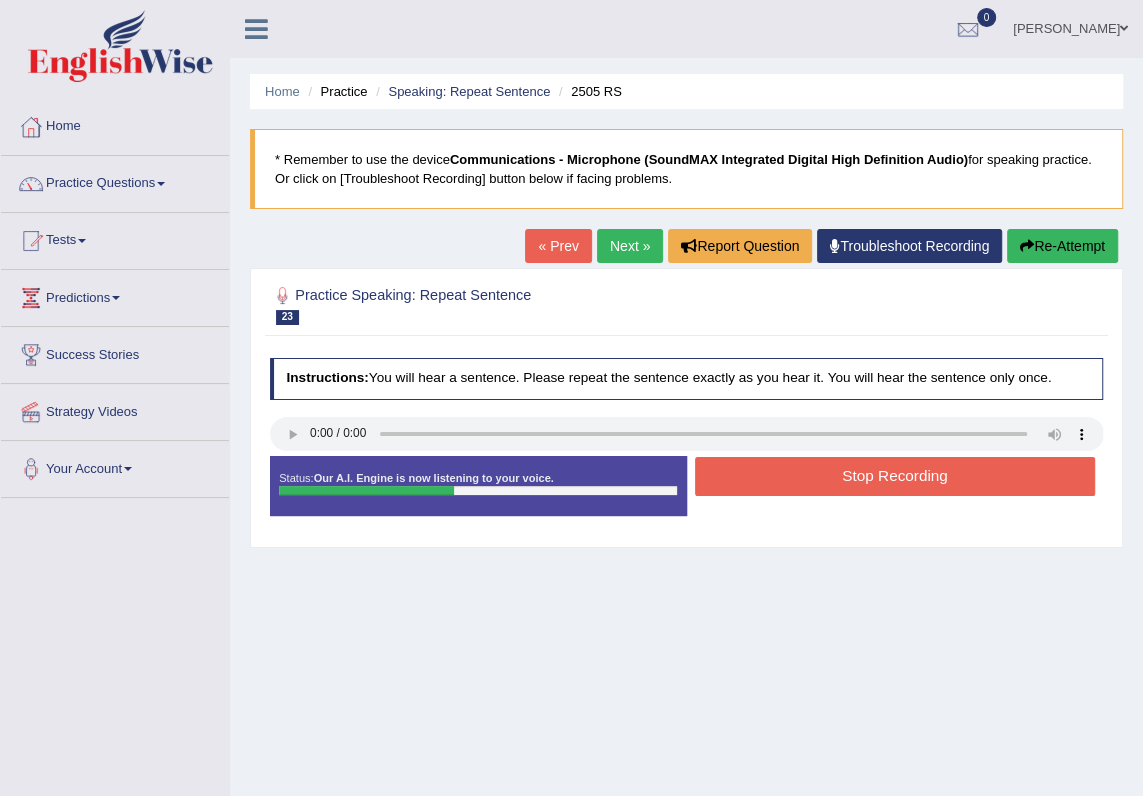 click on "Stop Recording" at bounding box center [895, 476] 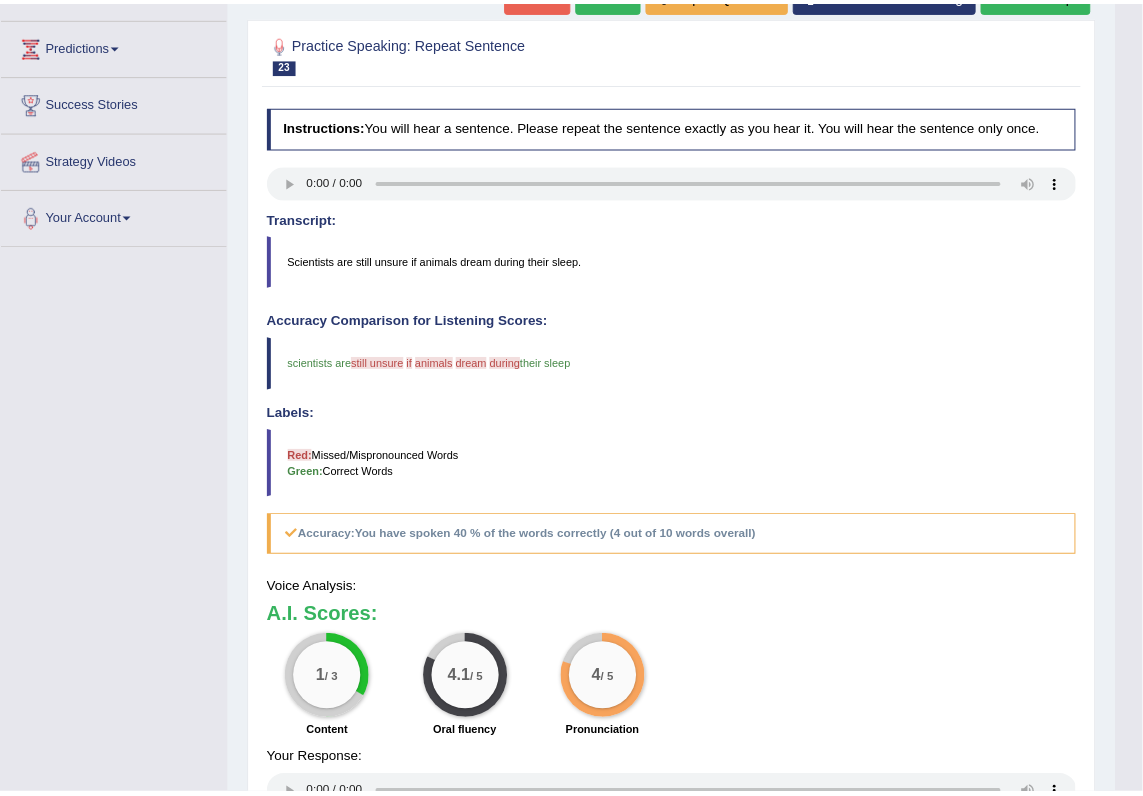 scroll, scrollTop: 253, scrollLeft: 0, axis: vertical 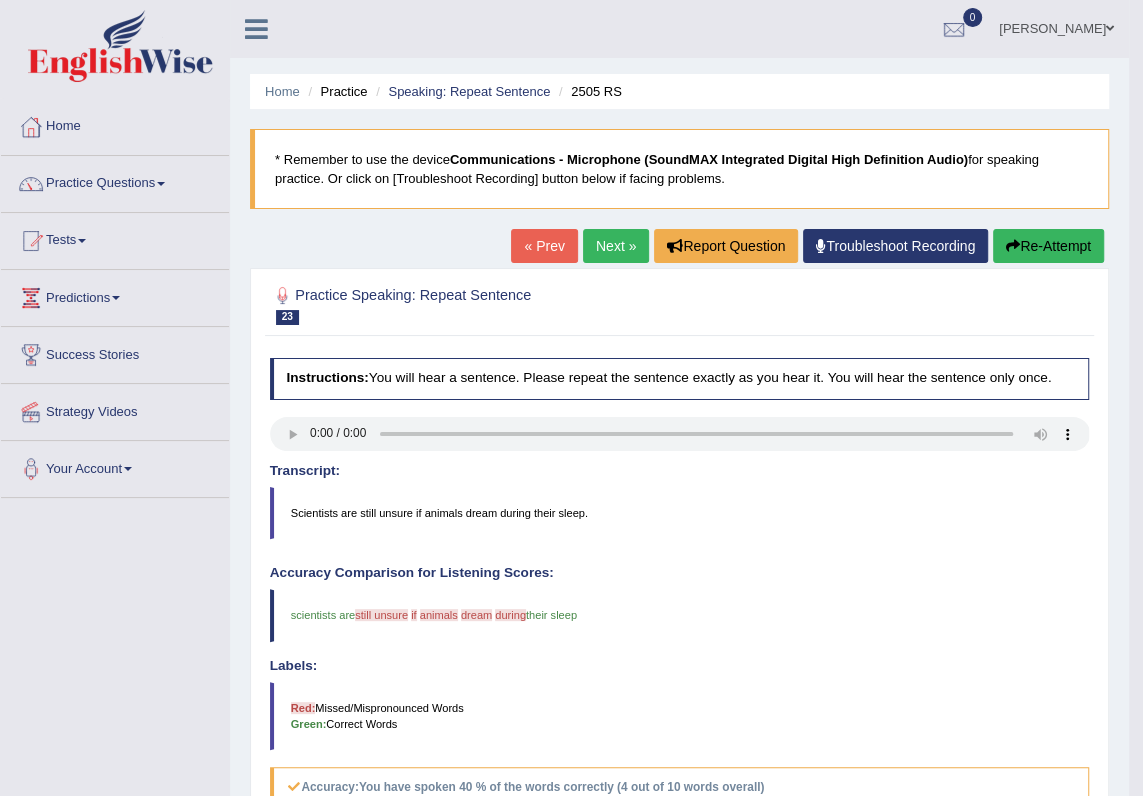 click on "Next »" at bounding box center (616, 246) 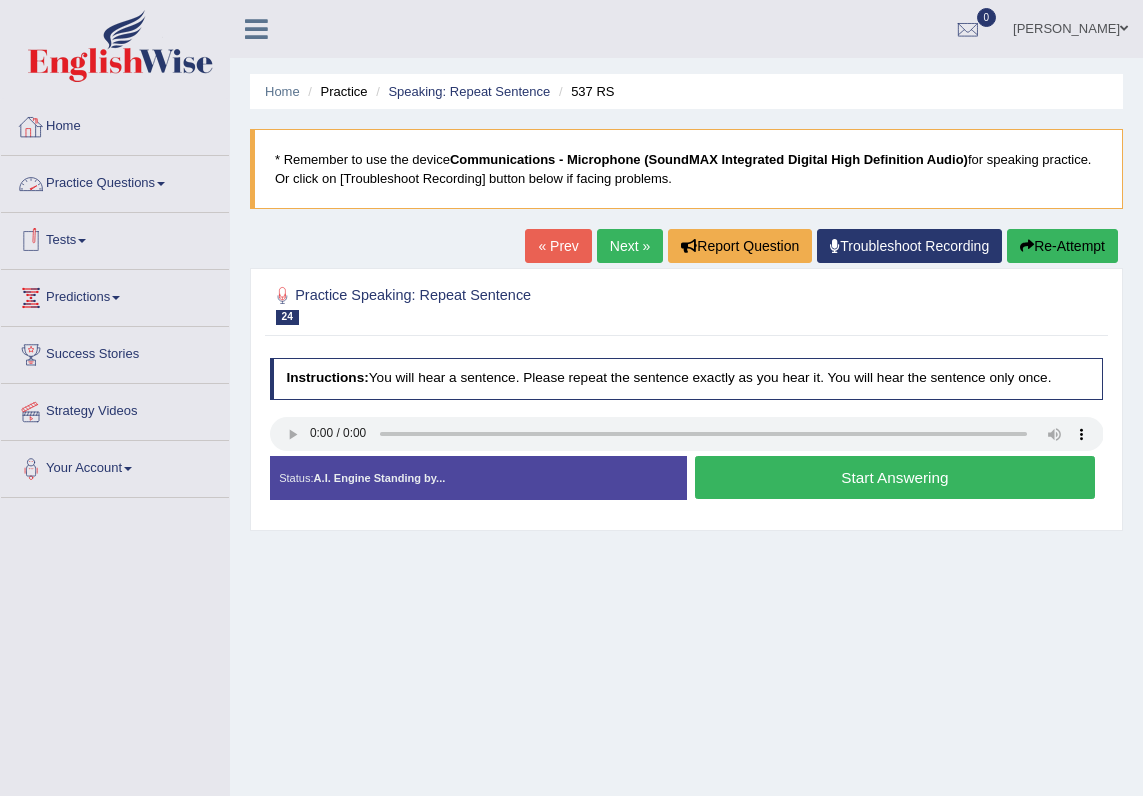 scroll, scrollTop: 0, scrollLeft: 0, axis: both 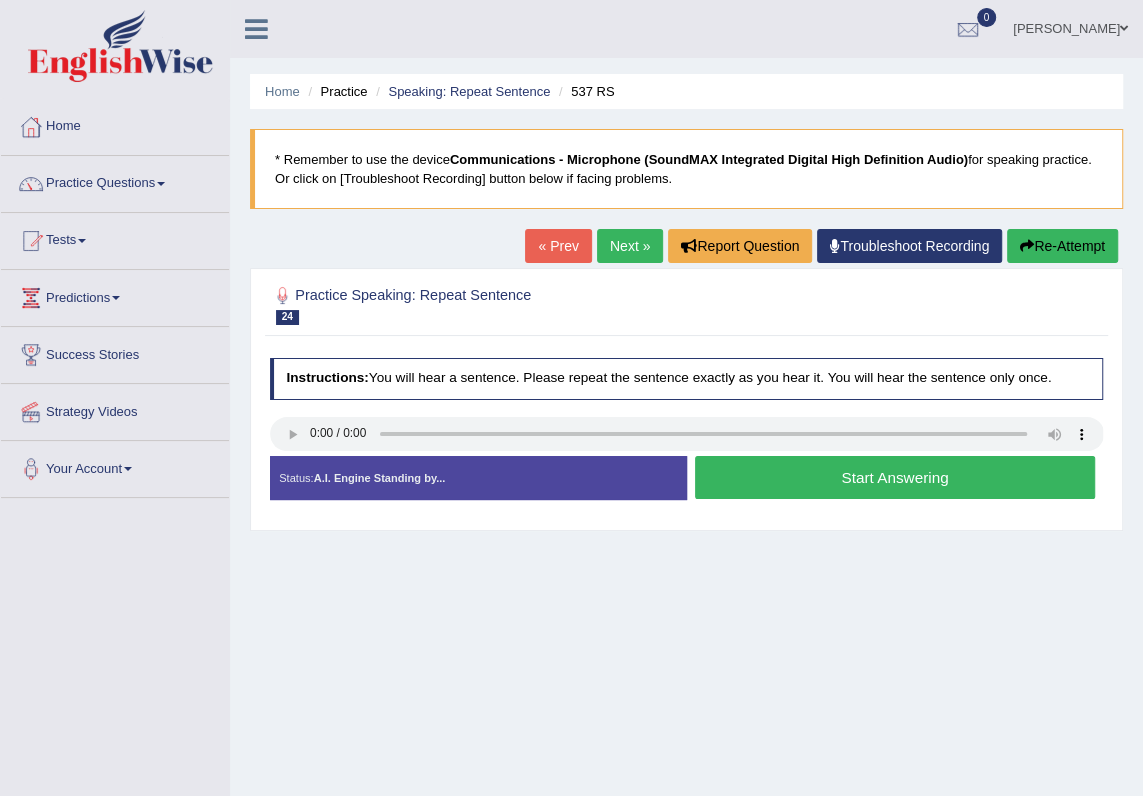 click on "Start Answering" at bounding box center [895, 477] 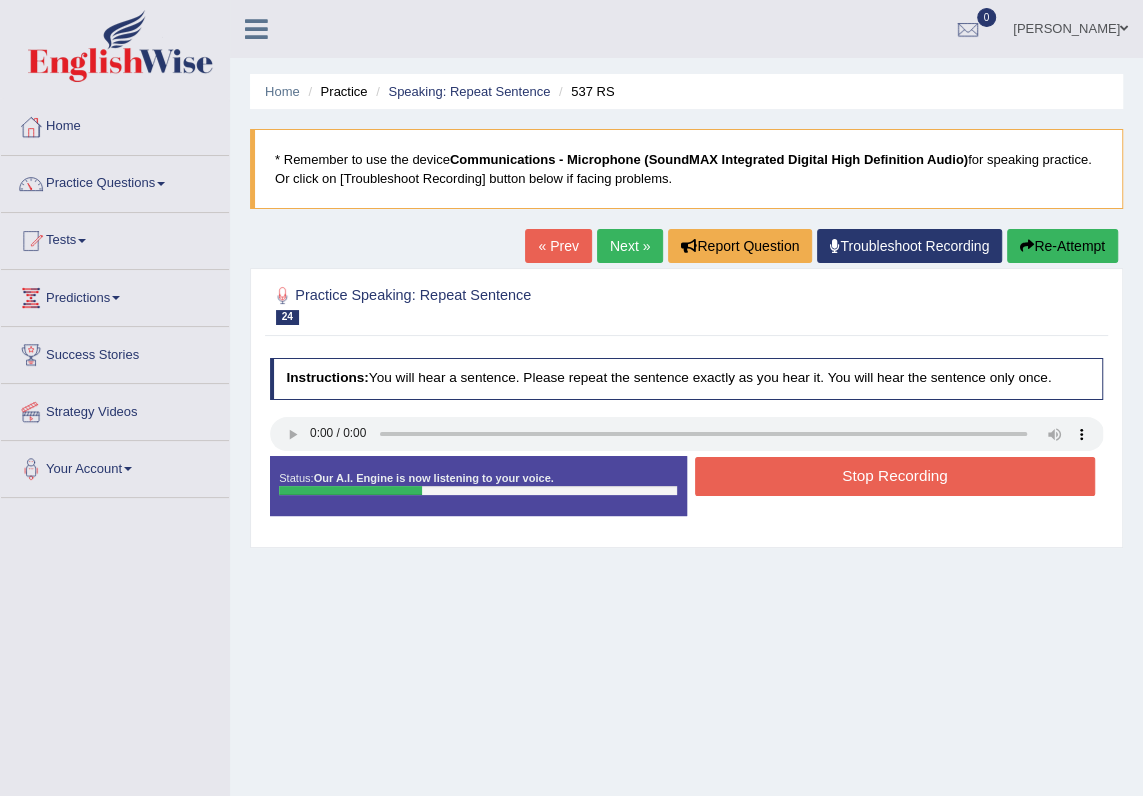 click on "Stop Recording" at bounding box center [895, 476] 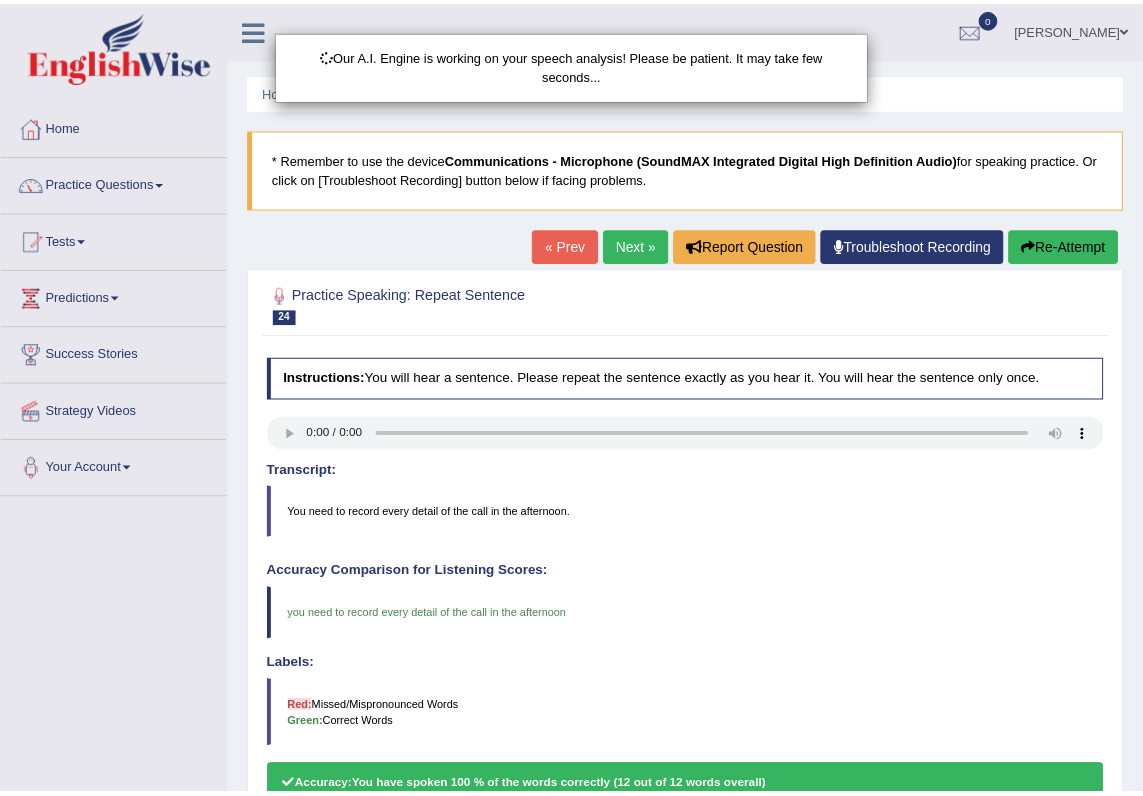scroll, scrollTop: 90, scrollLeft: 0, axis: vertical 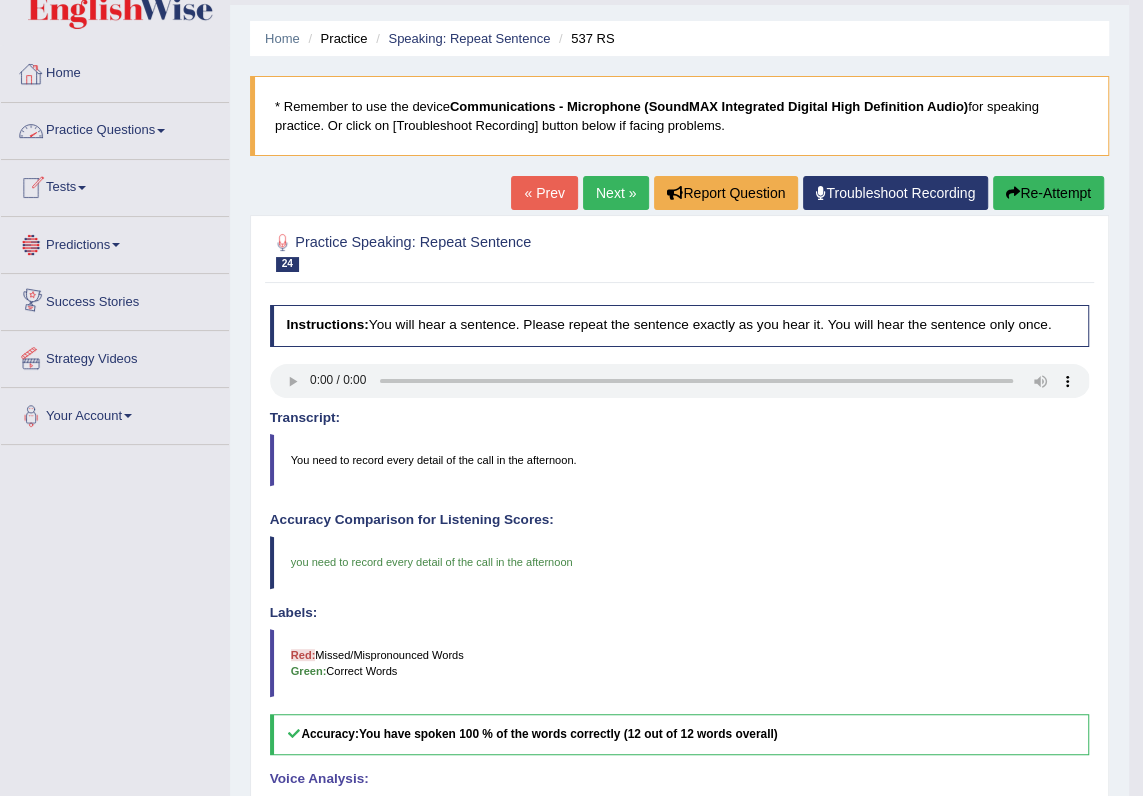 click on "Practice Questions" at bounding box center [115, 128] 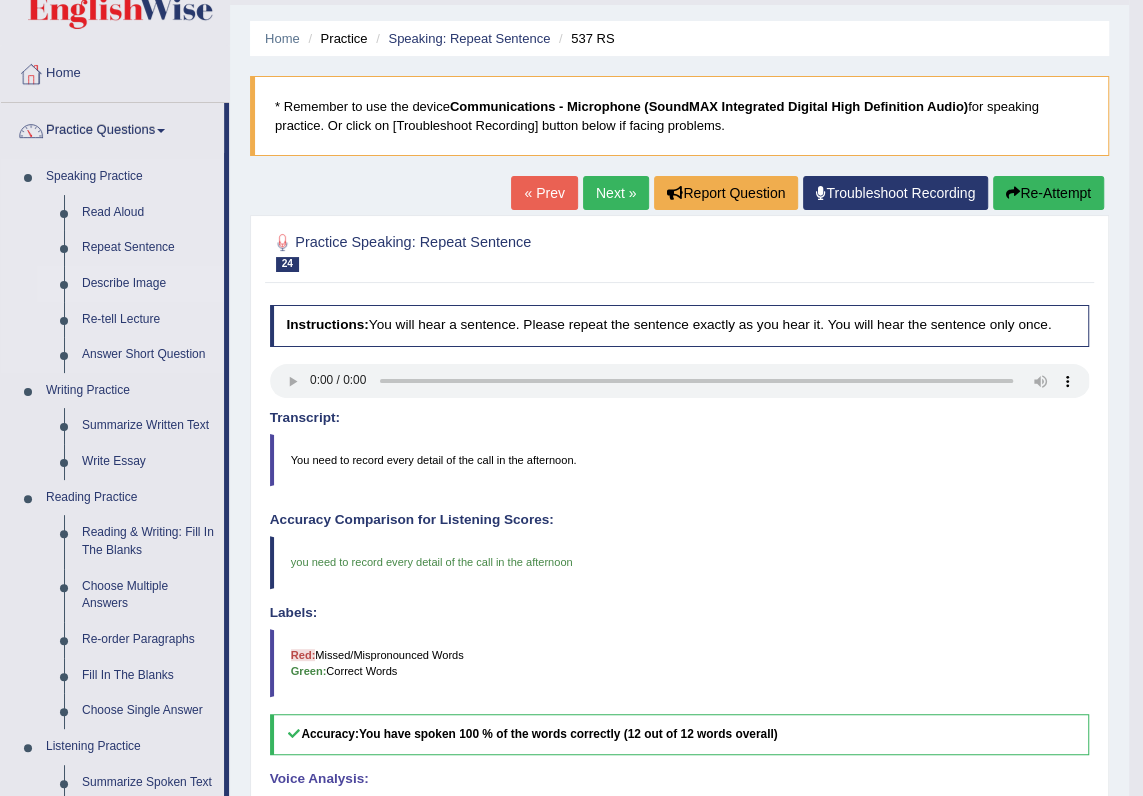 click on "Describe Image" at bounding box center [148, 284] 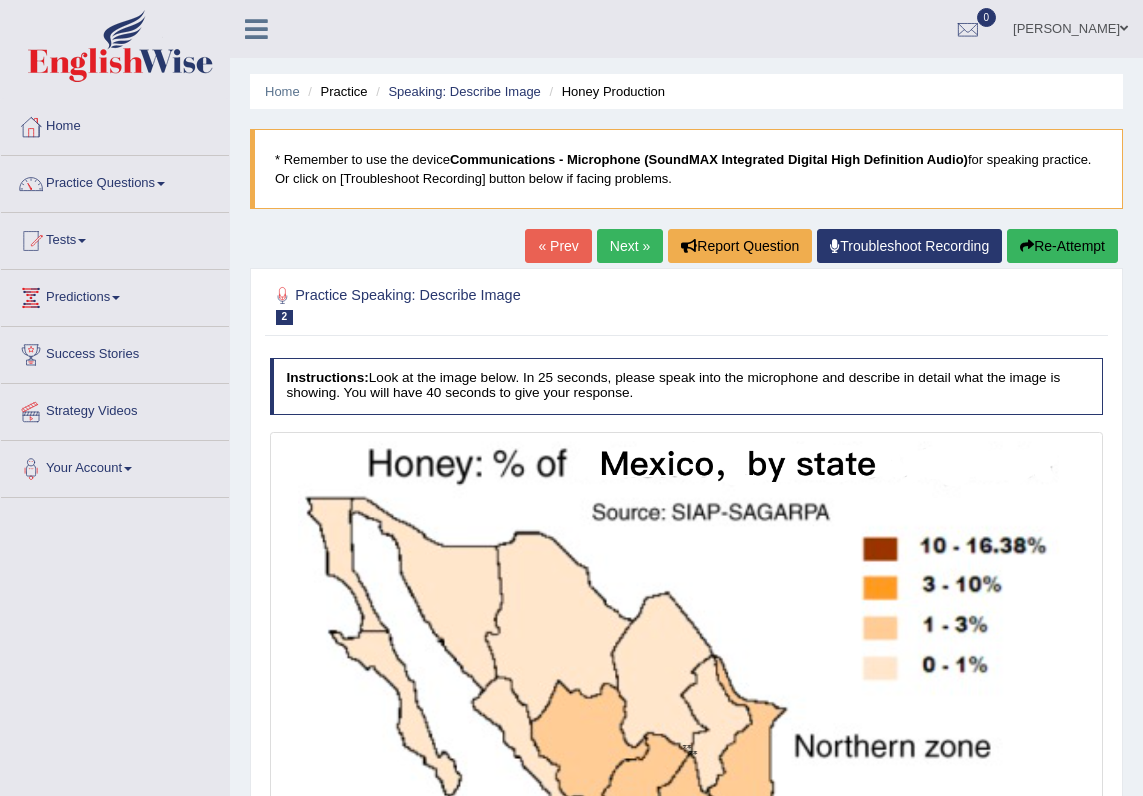 scroll, scrollTop: 272, scrollLeft: 0, axis: vertical 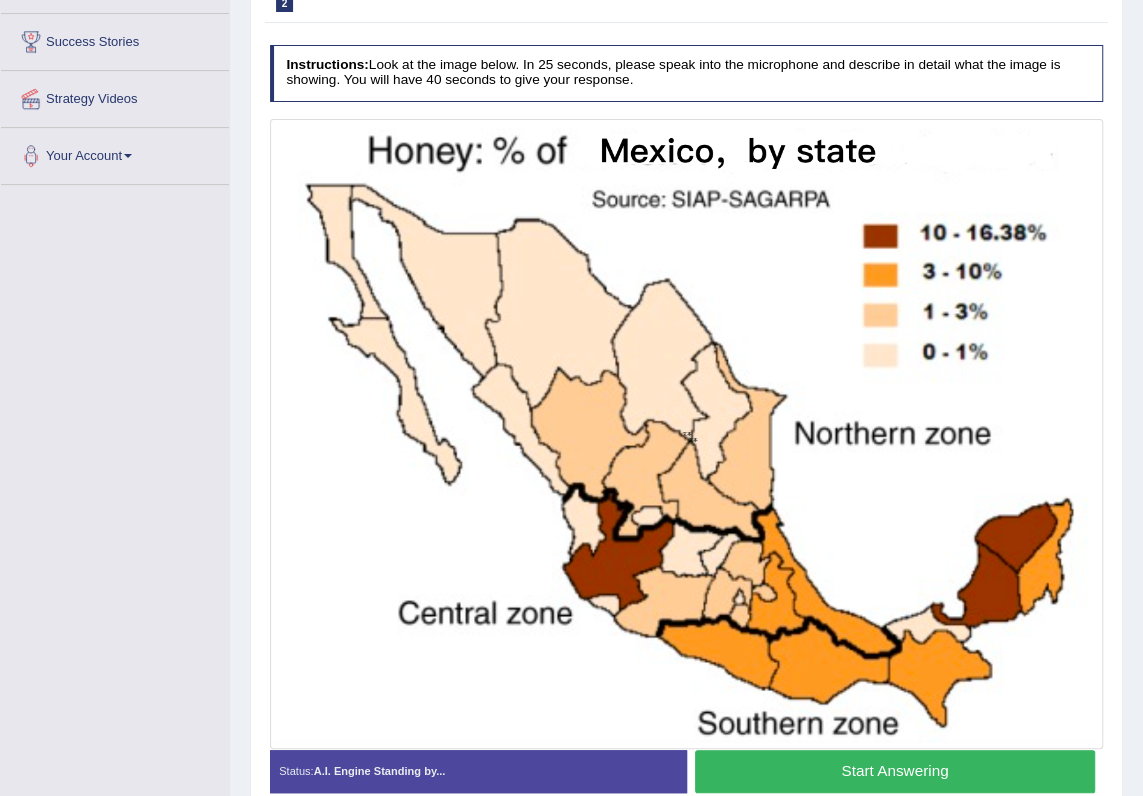 click on "Start Answering" at bounding box center (895, 771) 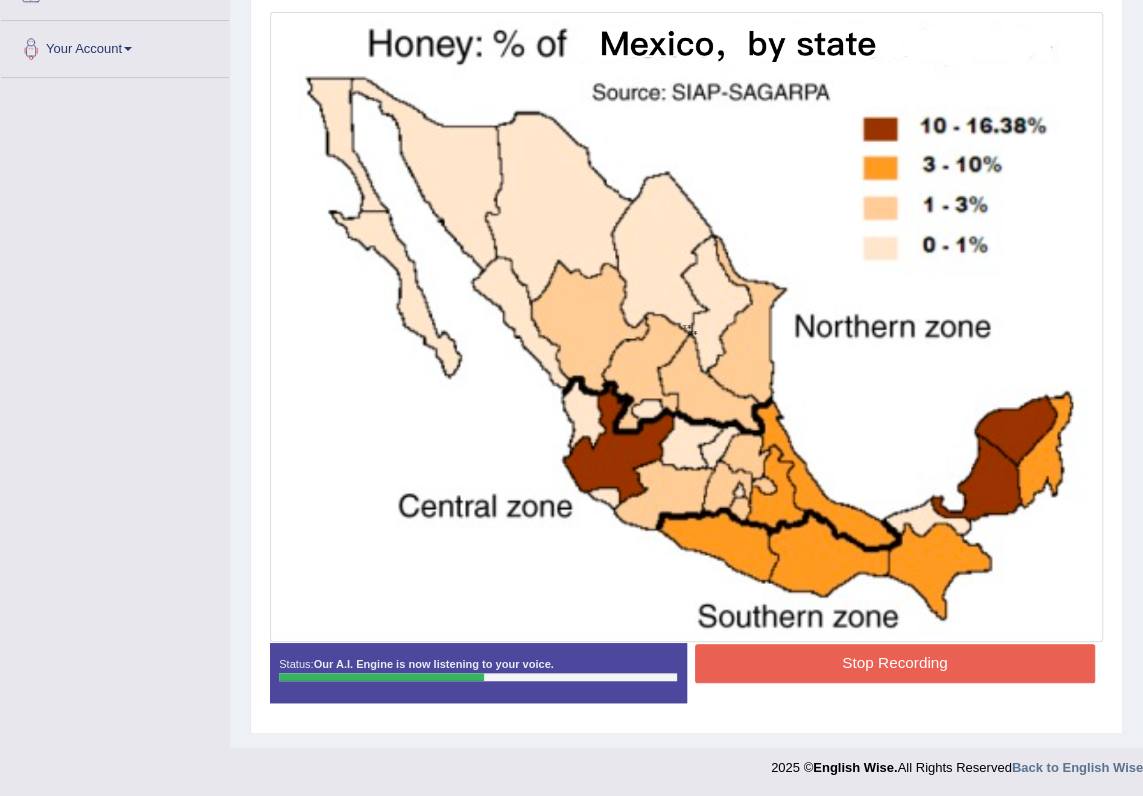 scroll, scrollTop: 420, scrollLeft: 0, axis: vertical 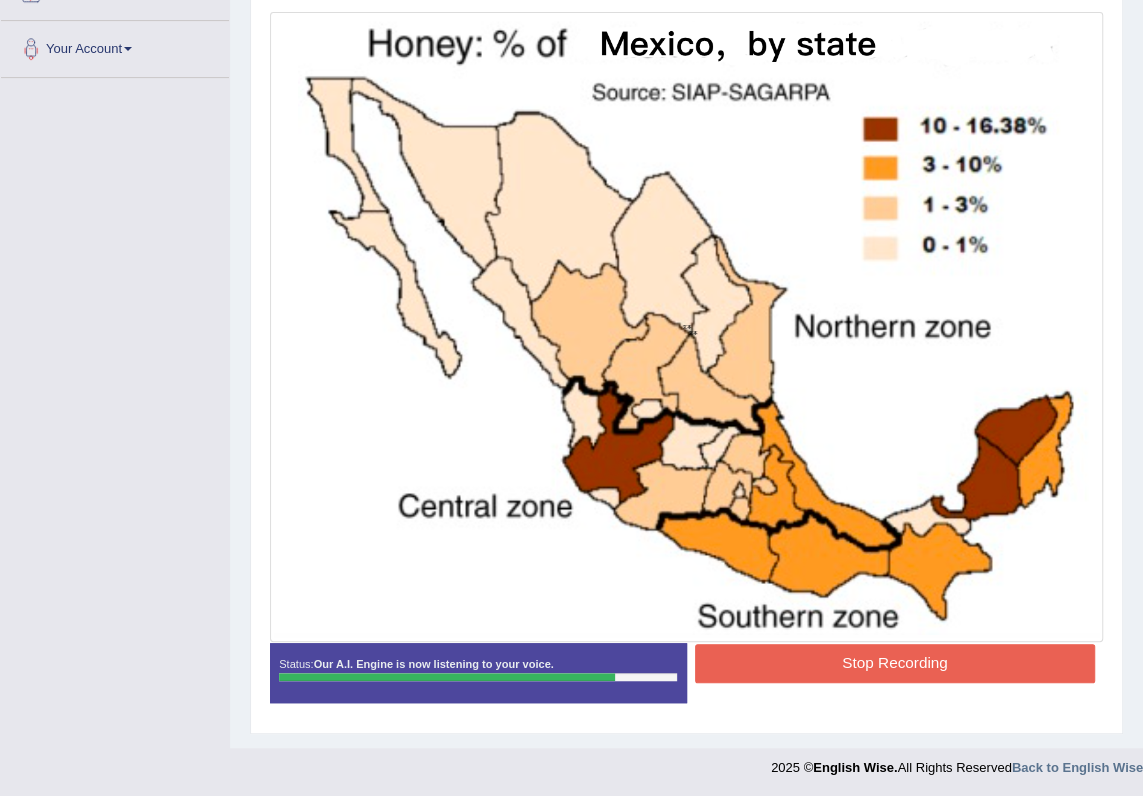 click on "Stop Recording" at bounding box center [895, 663] 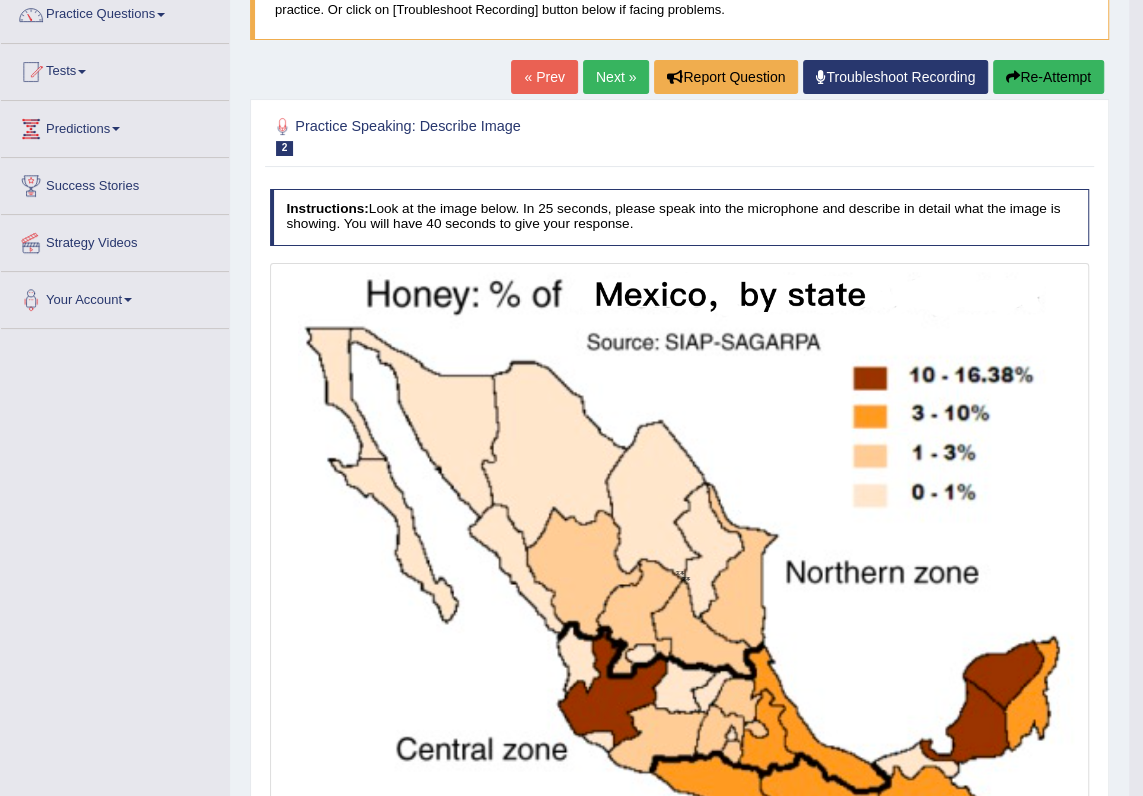 scroll, scrollTop: 0, scrollLeft: 0, axis: both 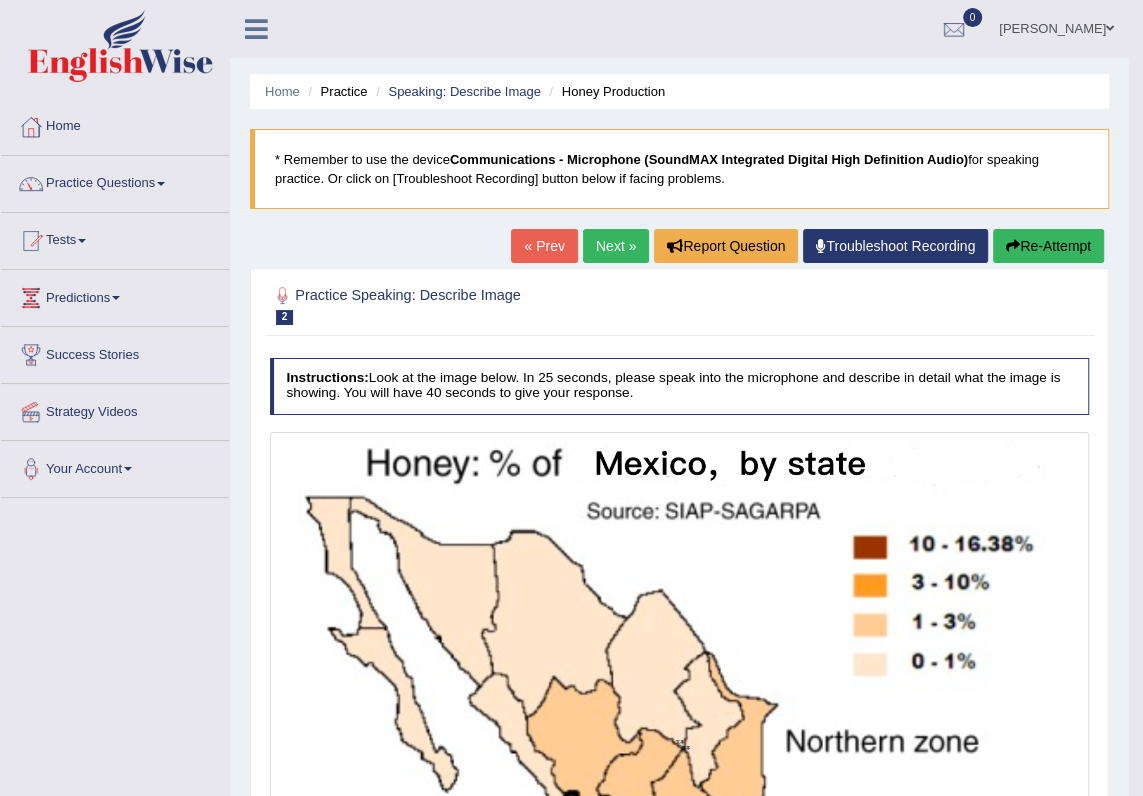 click on "Next »" at bounding box center (616, 246) 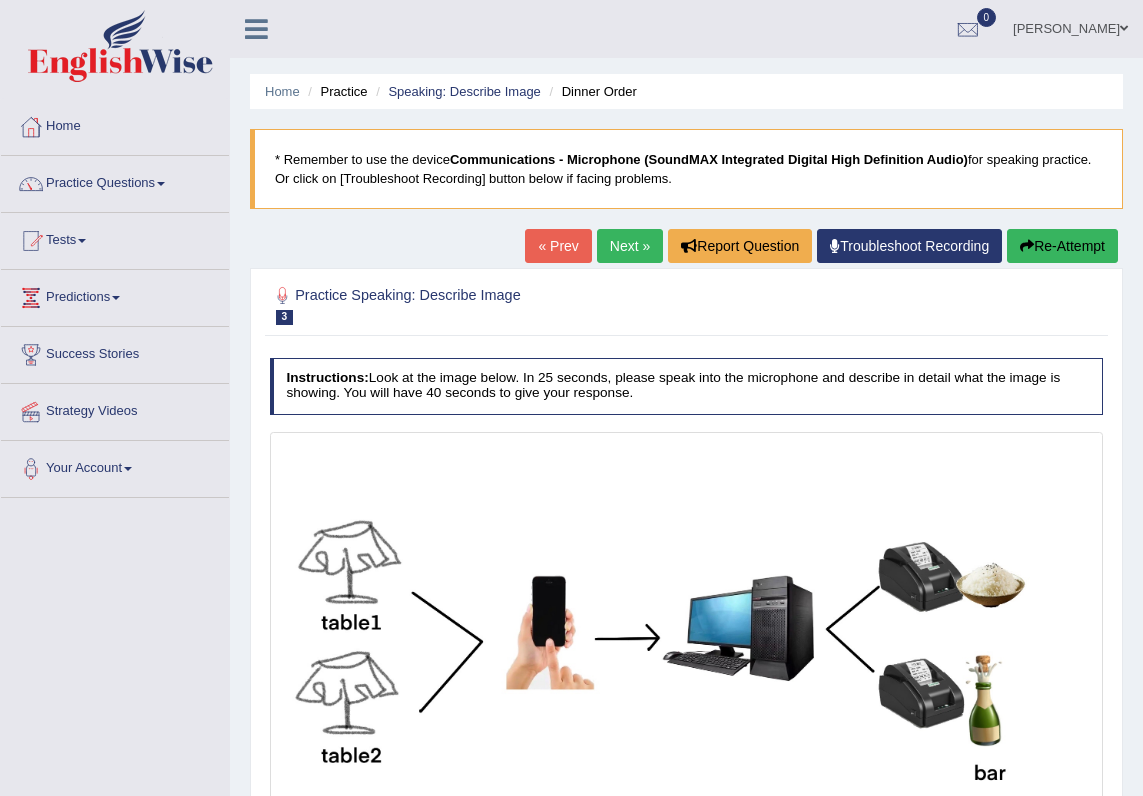 scroll, scrollTop: 253, scrollLeft: 0, axis: vertical 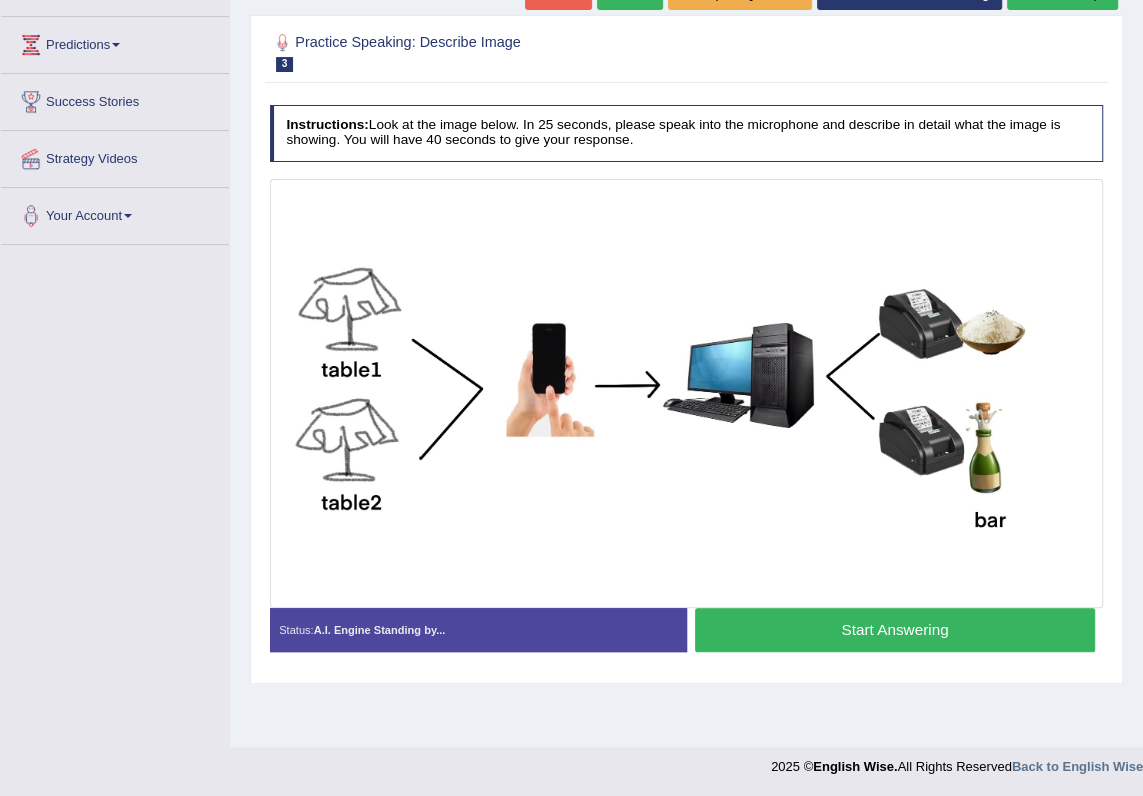 click on "Start Answering" at bounding box center [895, 629] 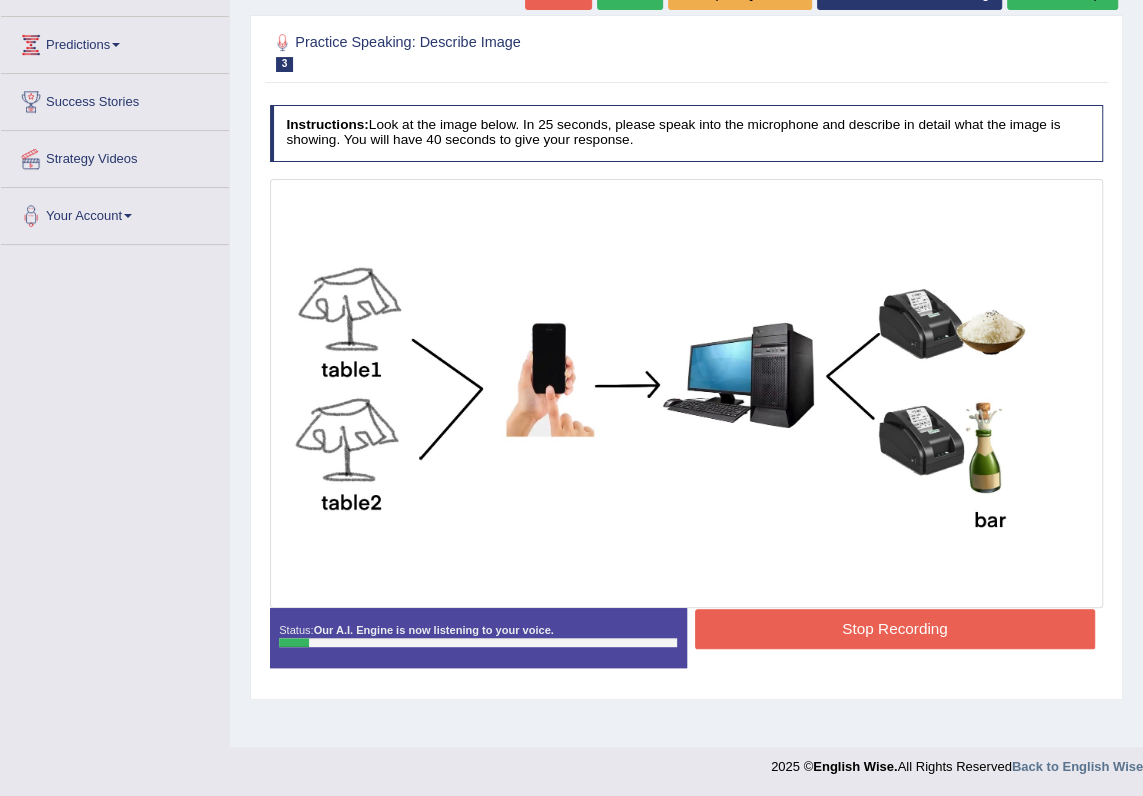 click on "Stop Recording" at bounding box center (895, 628) 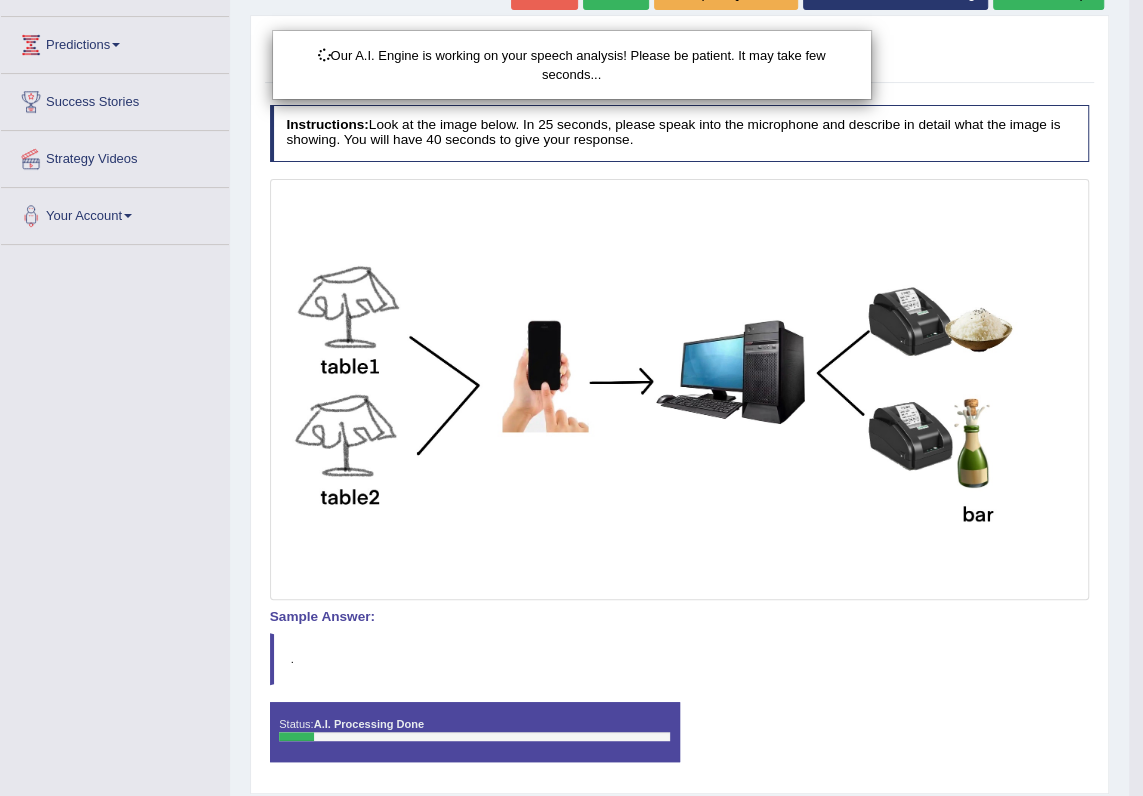 scroll, scrollTop: 0, scrollLeft: 0, axis: both 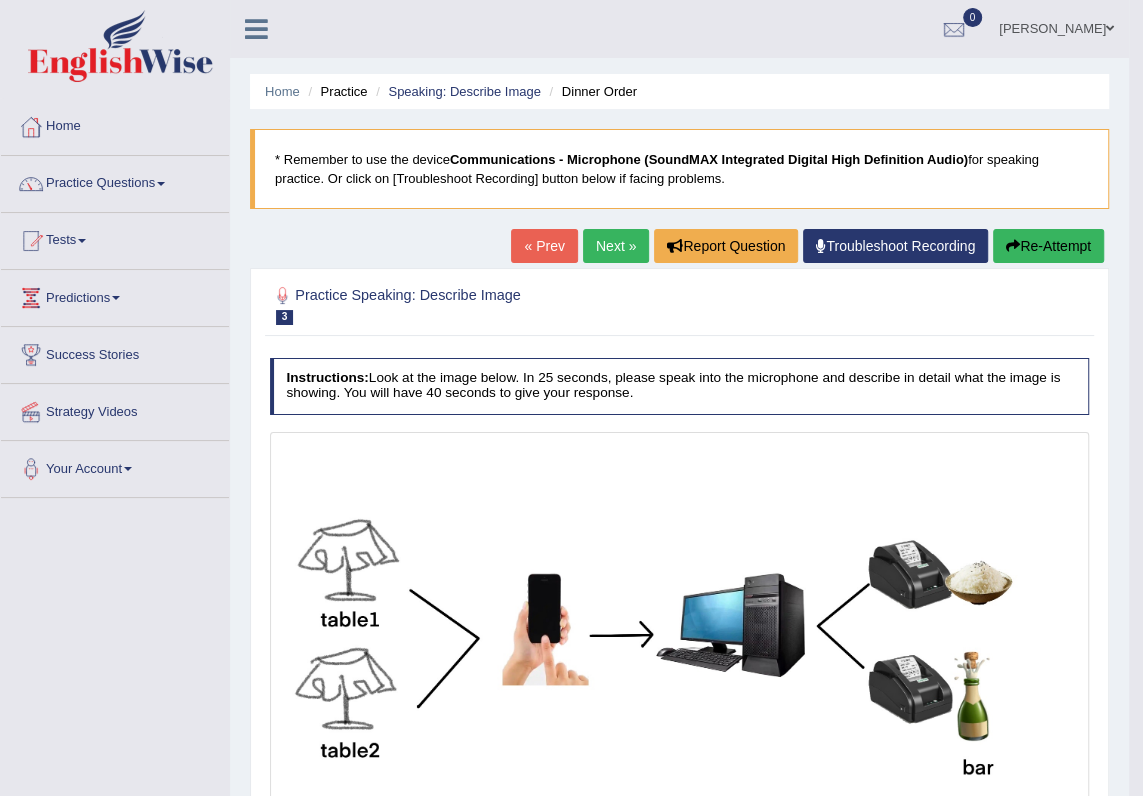 click on "Re-Attempt" at bounding box center (1048, 246) 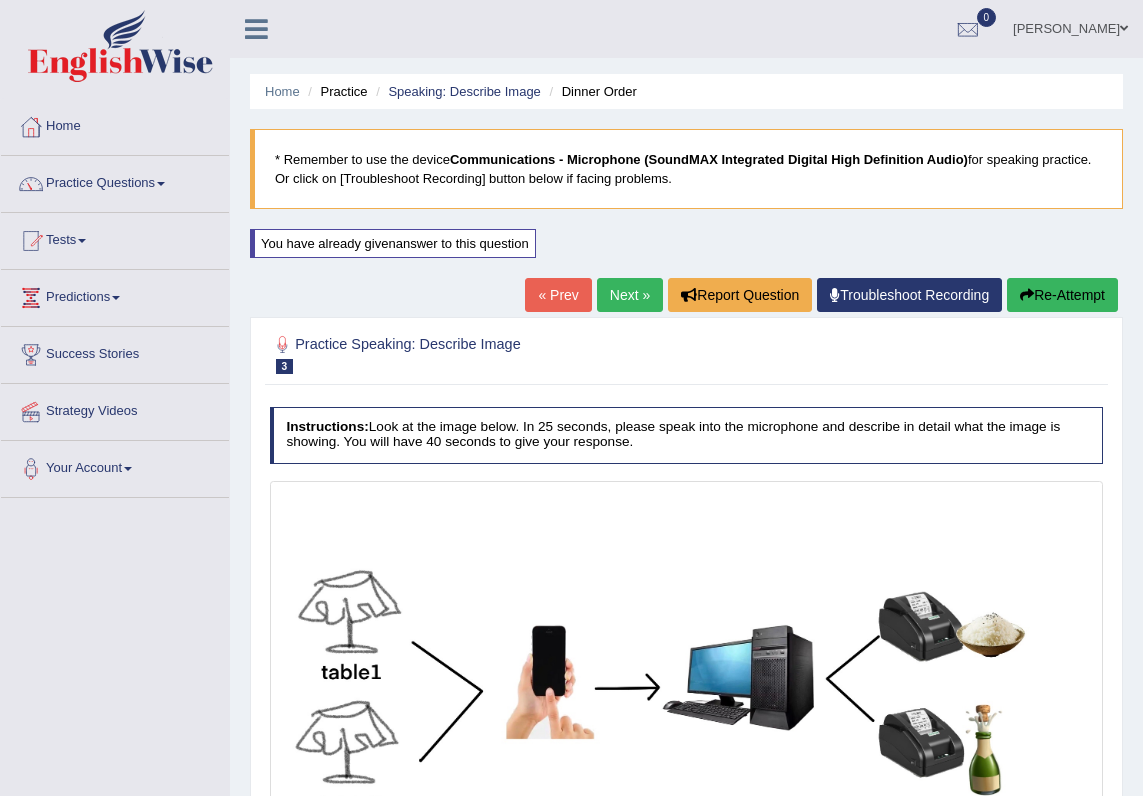 scroll, scrollTop: 253, scrollLeft: 0, axis: vertical 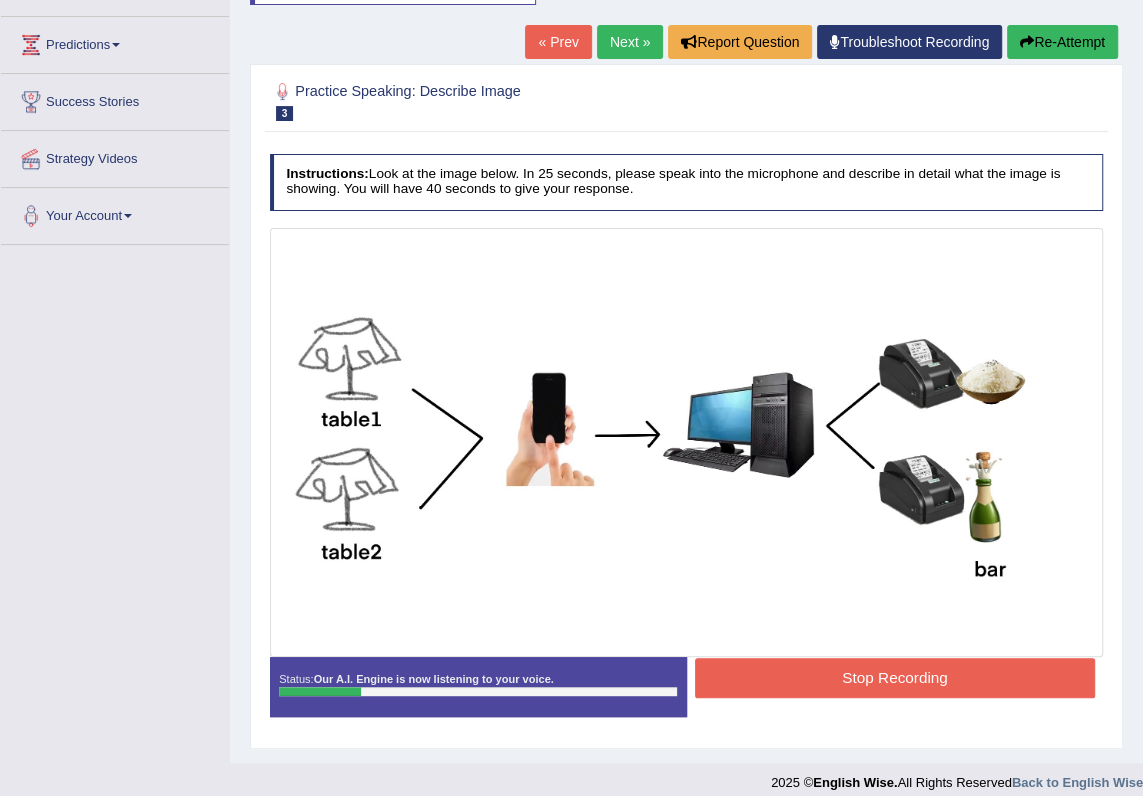 click on "Stop Recording" at bounding box center (895, 677) 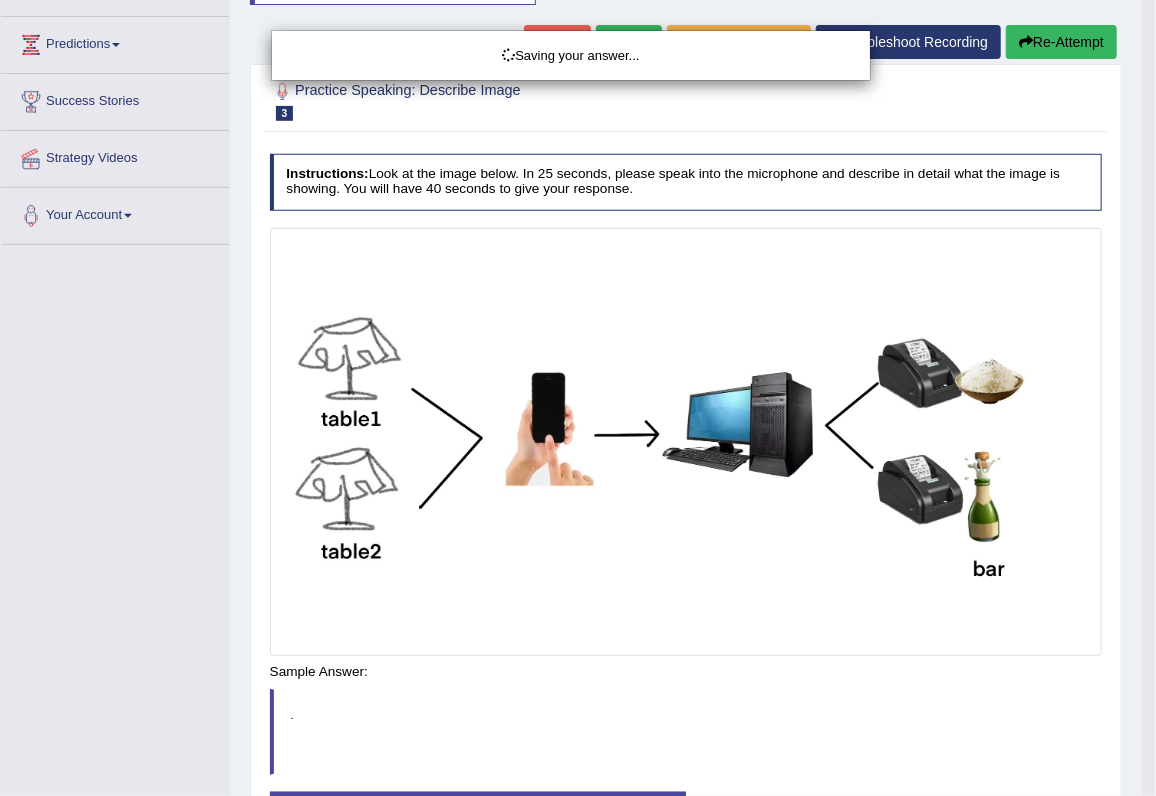 click on "Saving your answer..." at bounding box center [578, 398] 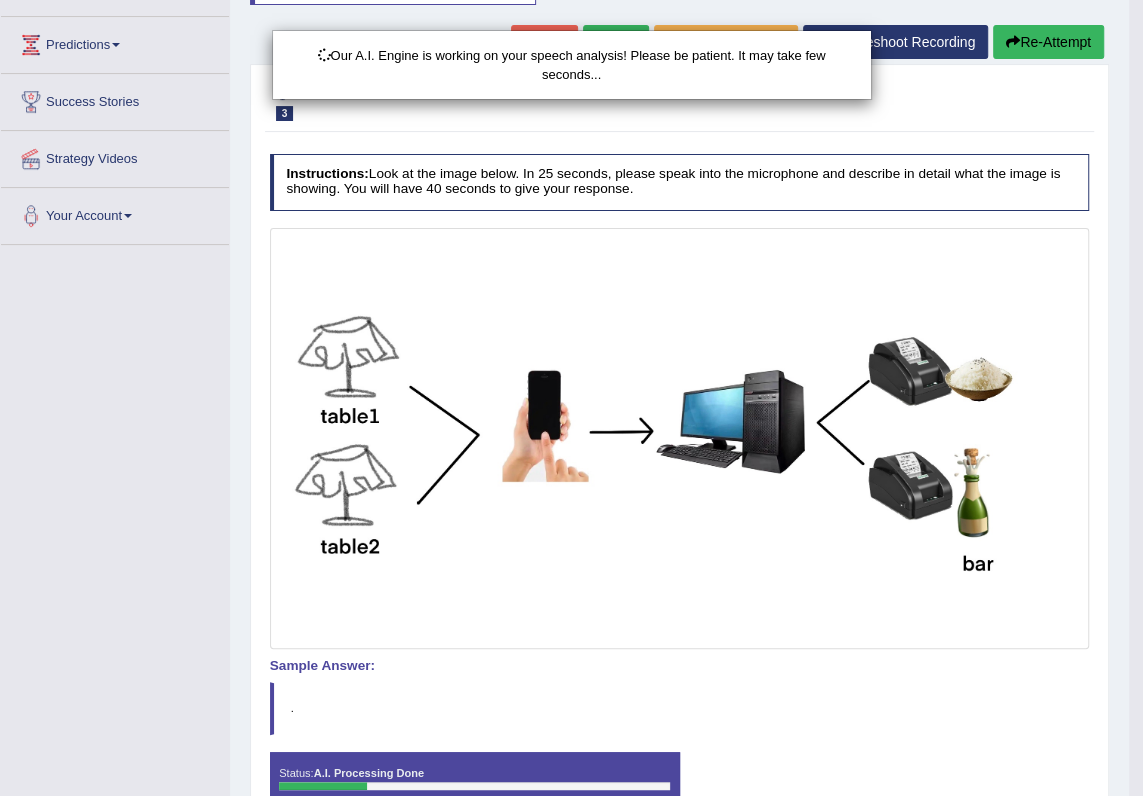 click on "Our A.I. Engine is working on your speech analysis! Please be patient. It may take few seconds..." at bounding box center [571, 398] 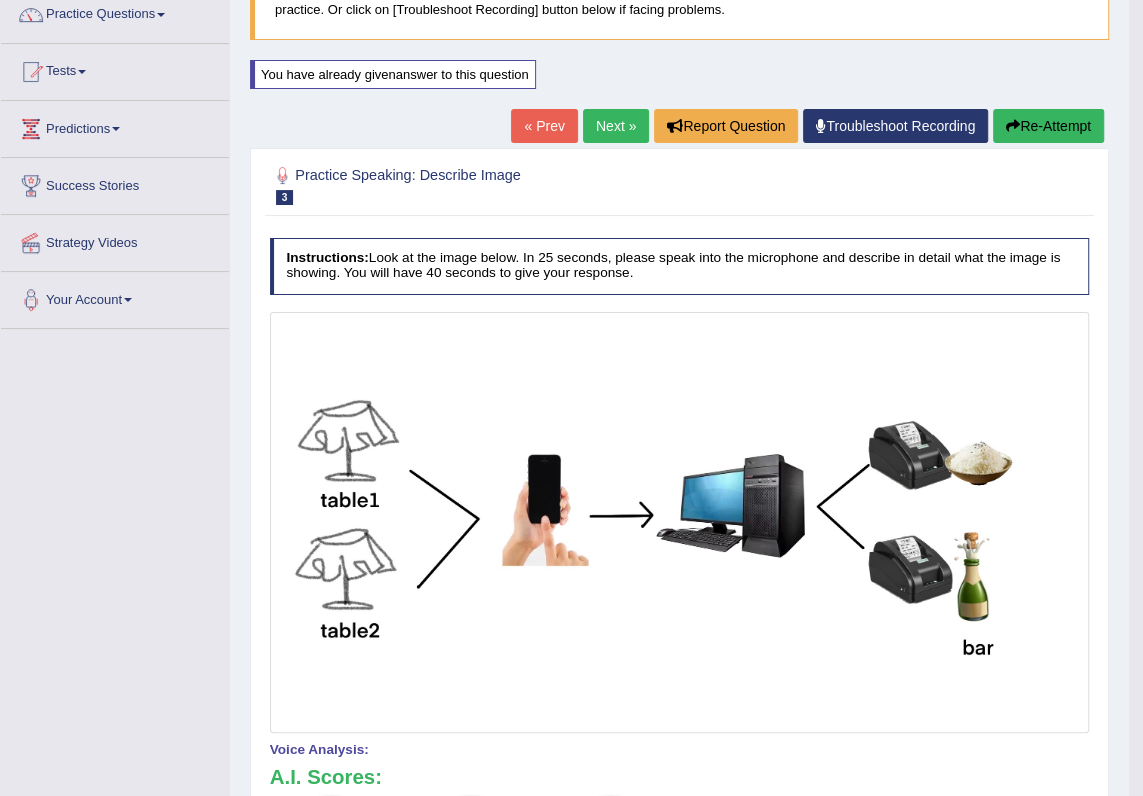scroll, scrollTop: 162, scrollLeft: 0, axis: vertical 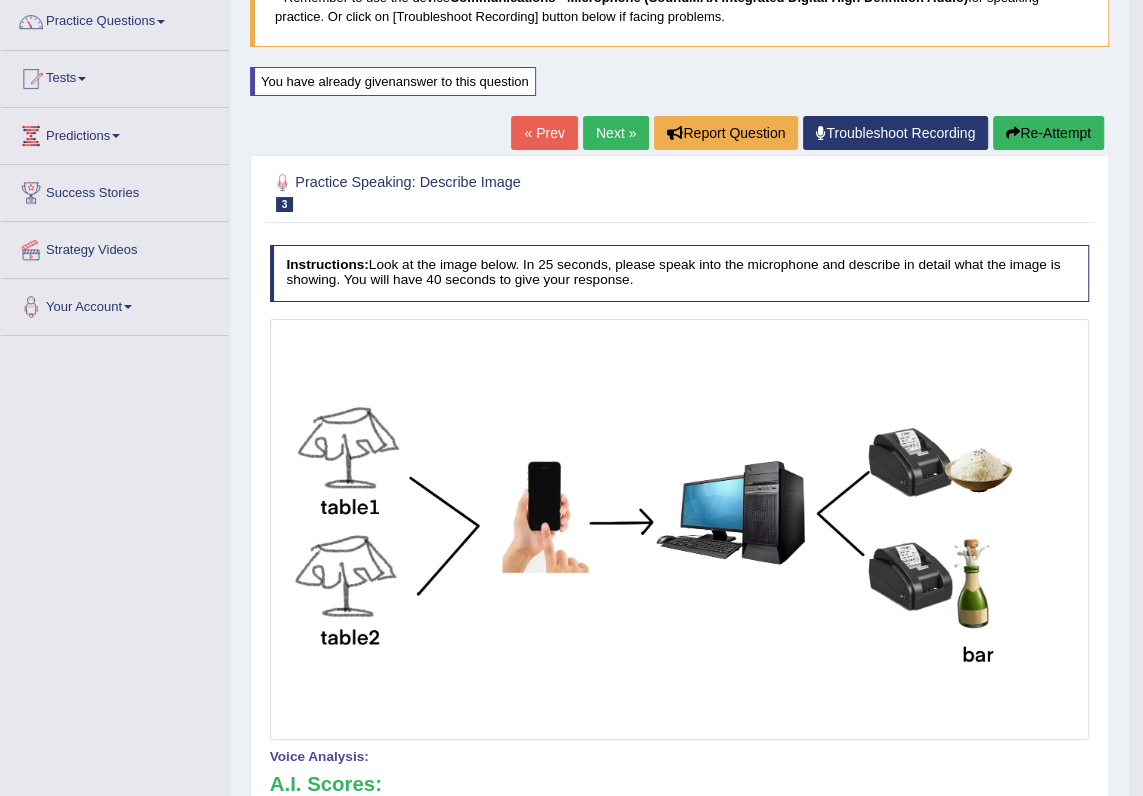 click on "Re-Attempt" at bounding box center [1048, 133] 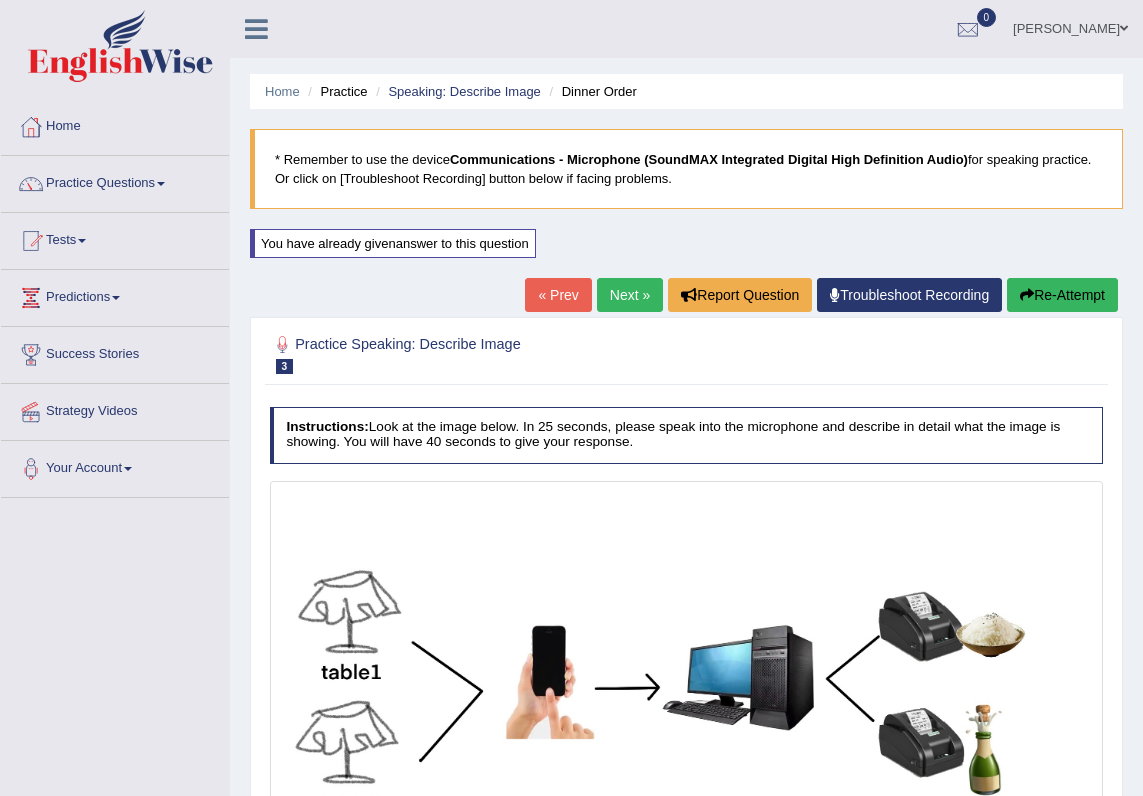 scroll, scrollTop: 253, scrollLeft: 0, axis: vertical 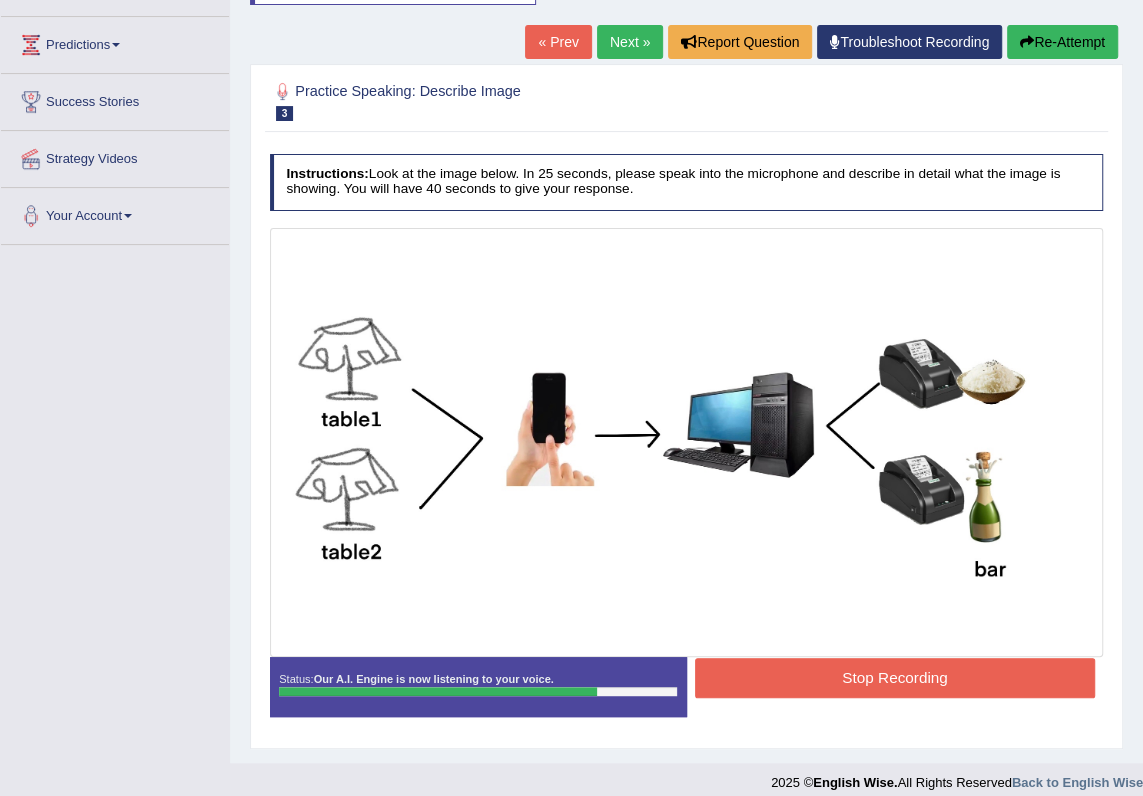 click on "Stop Recording" at bounding box center [895, 677] 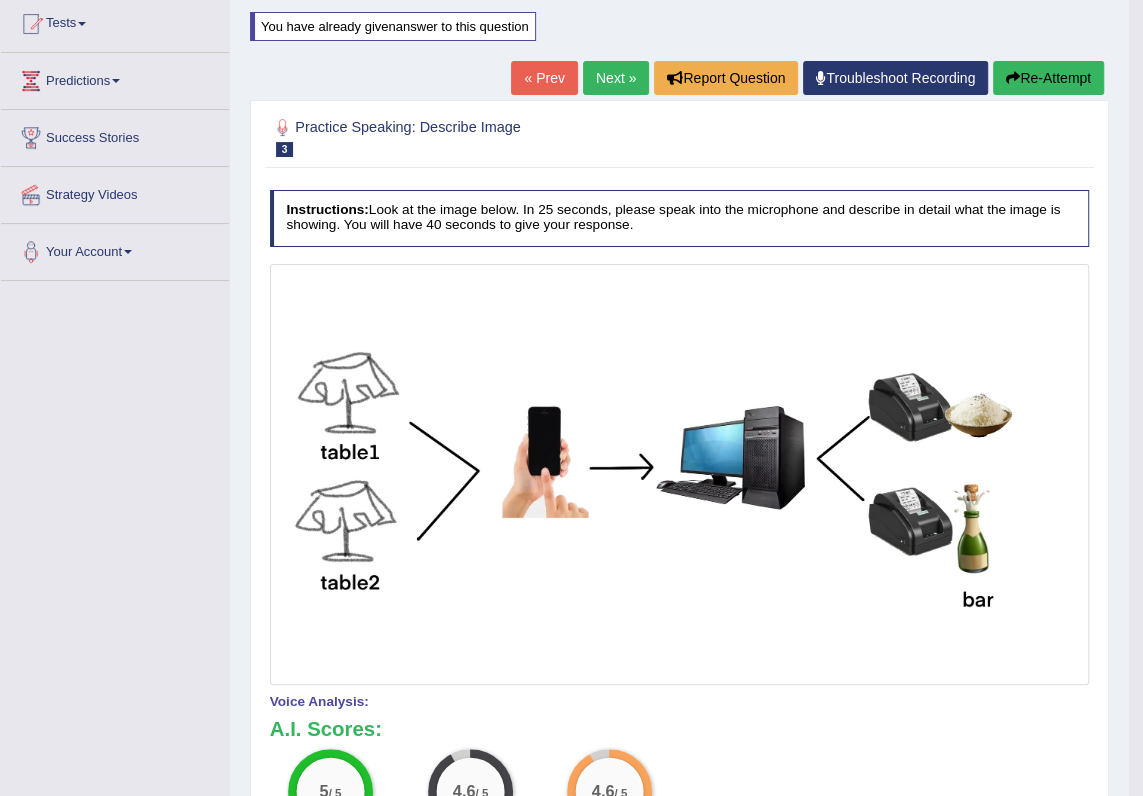 scroll, scrollTop: 89, scrollLeft: 0, axis: vertical 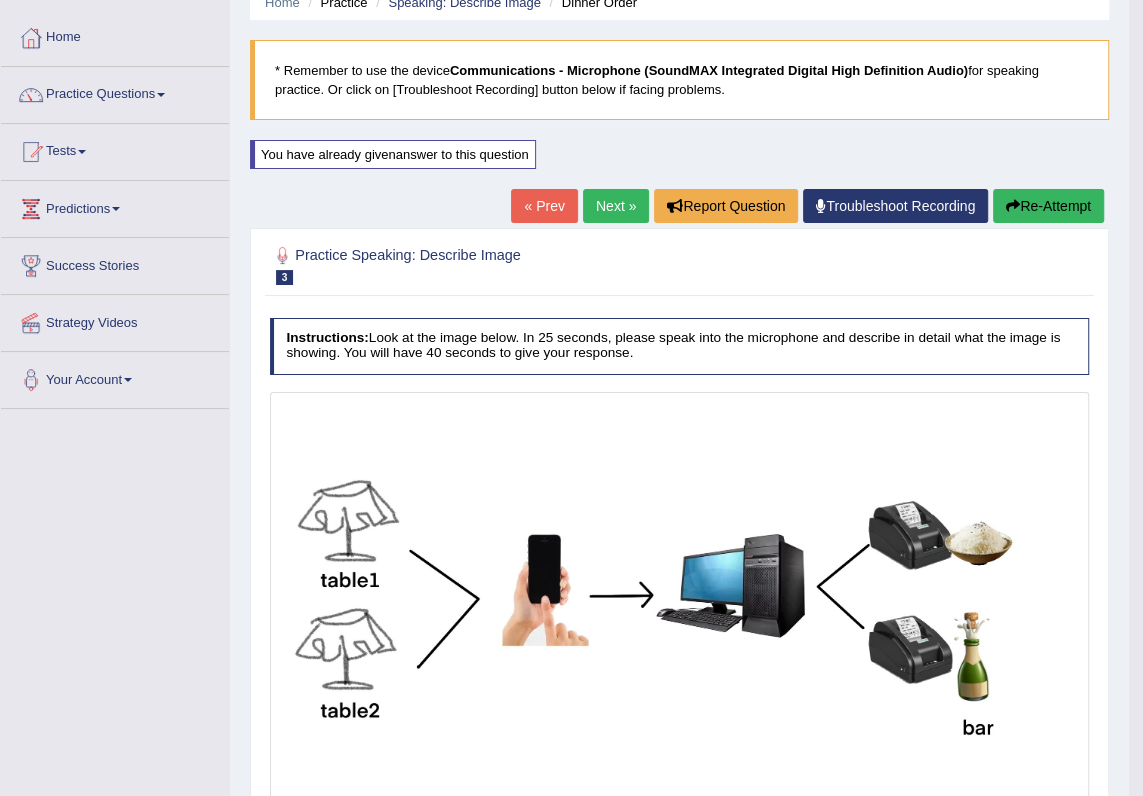 click on "Next »" at bounding box center [616, 206] 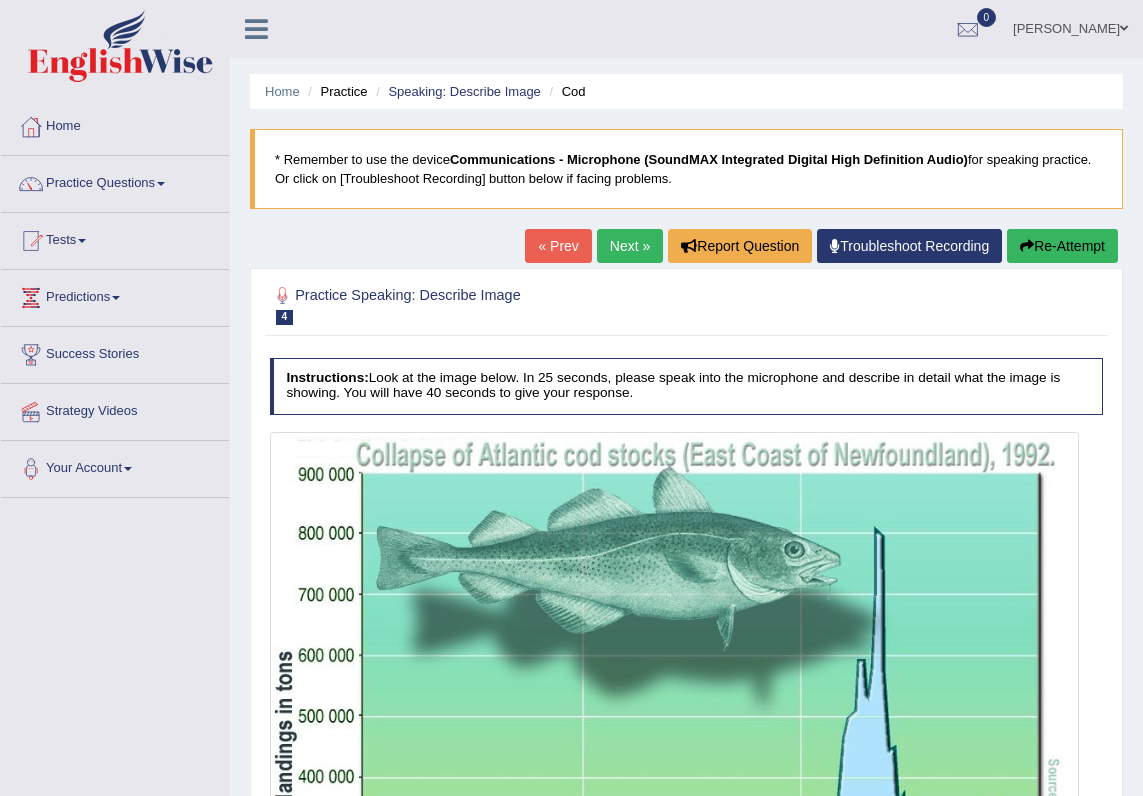 scroll, scrollTop: 288, scrollLeft: 0, axis: vertical 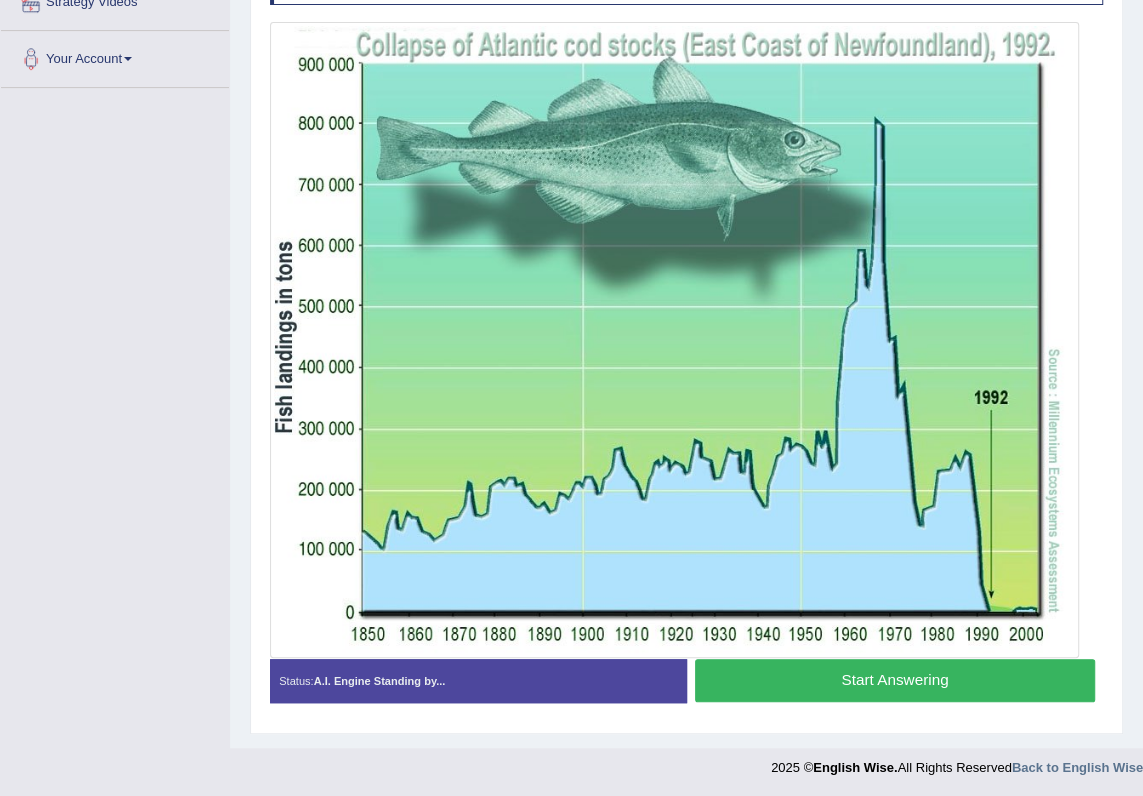 click on "Start Answering" at bounding box center (895, 680) 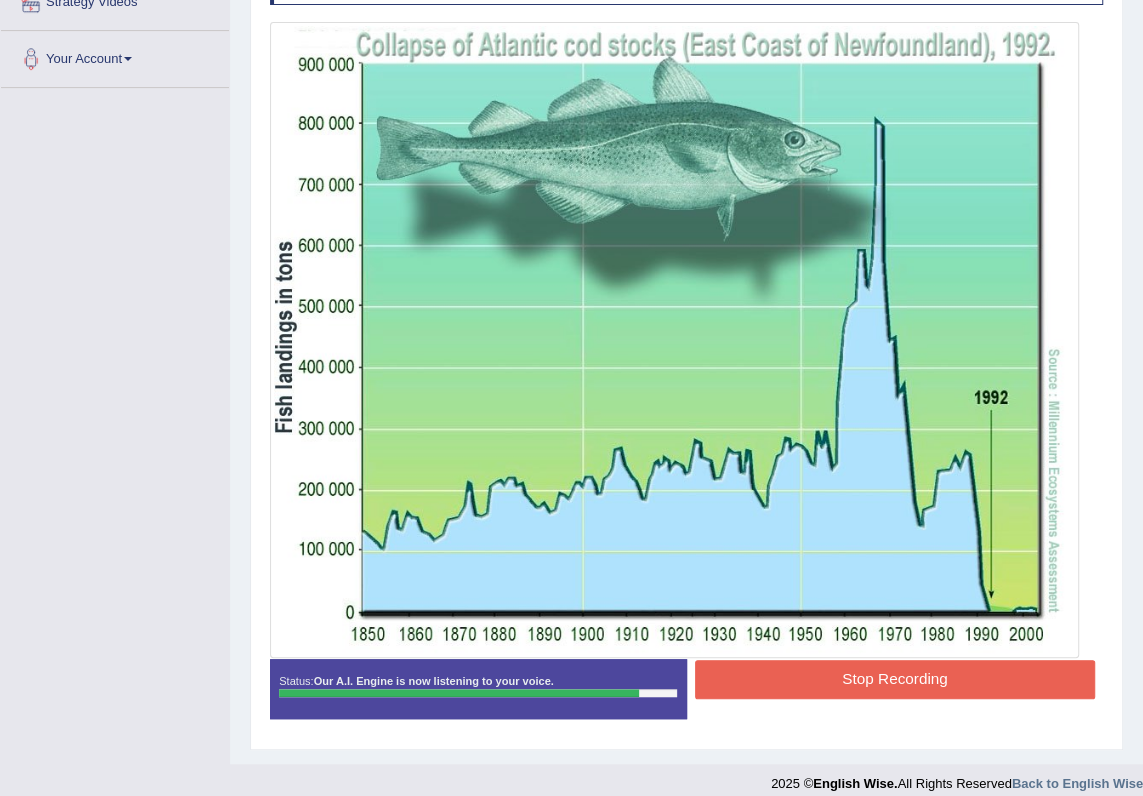 click on "Stop Recording" at bounding box center [895, 679] 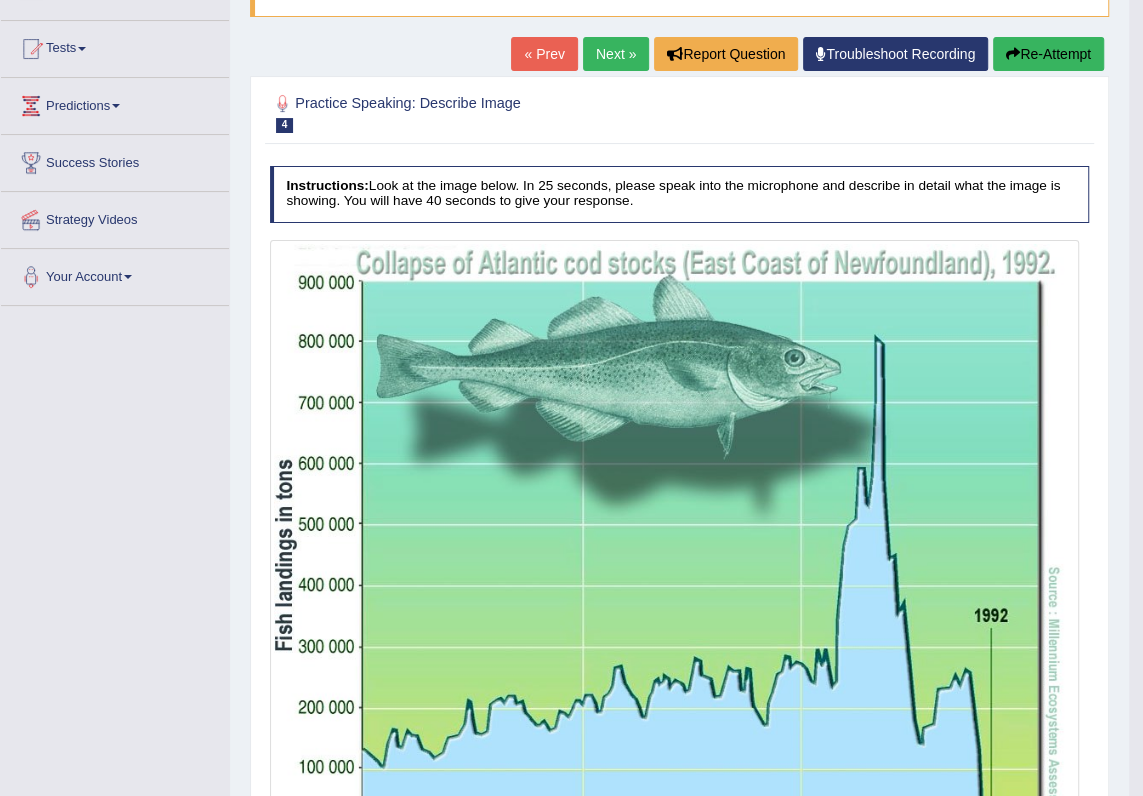 scroll, scrollTop: 164, scrollLeft: 0, axis: vertical 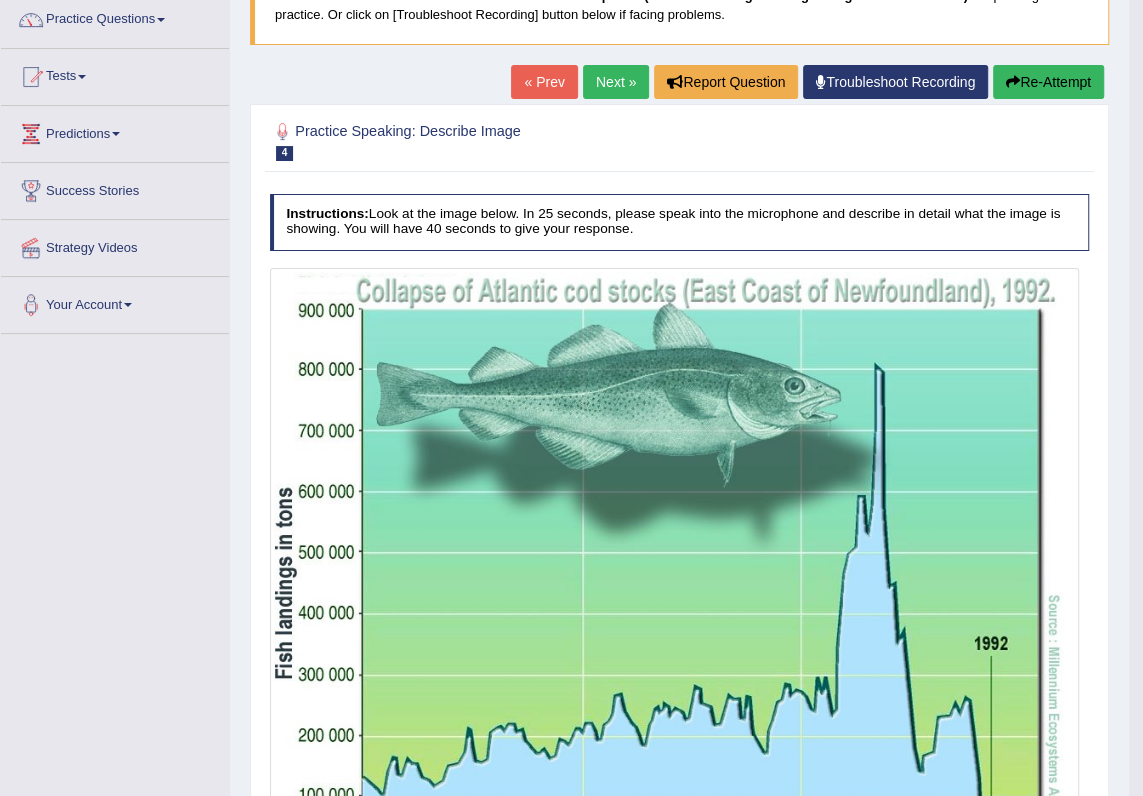click on "Next »" at bounding box center [616, 82] 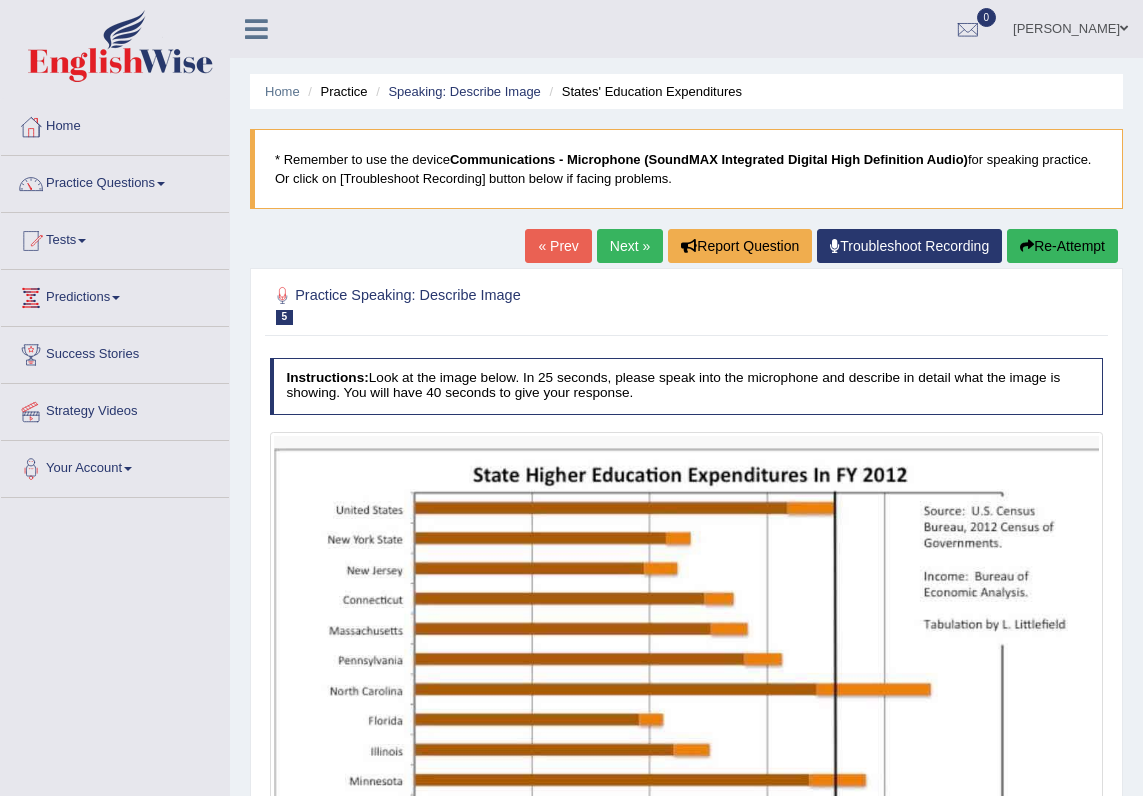 scroll, scrollTop: 181, scrollLeft: 0, axis: vertical 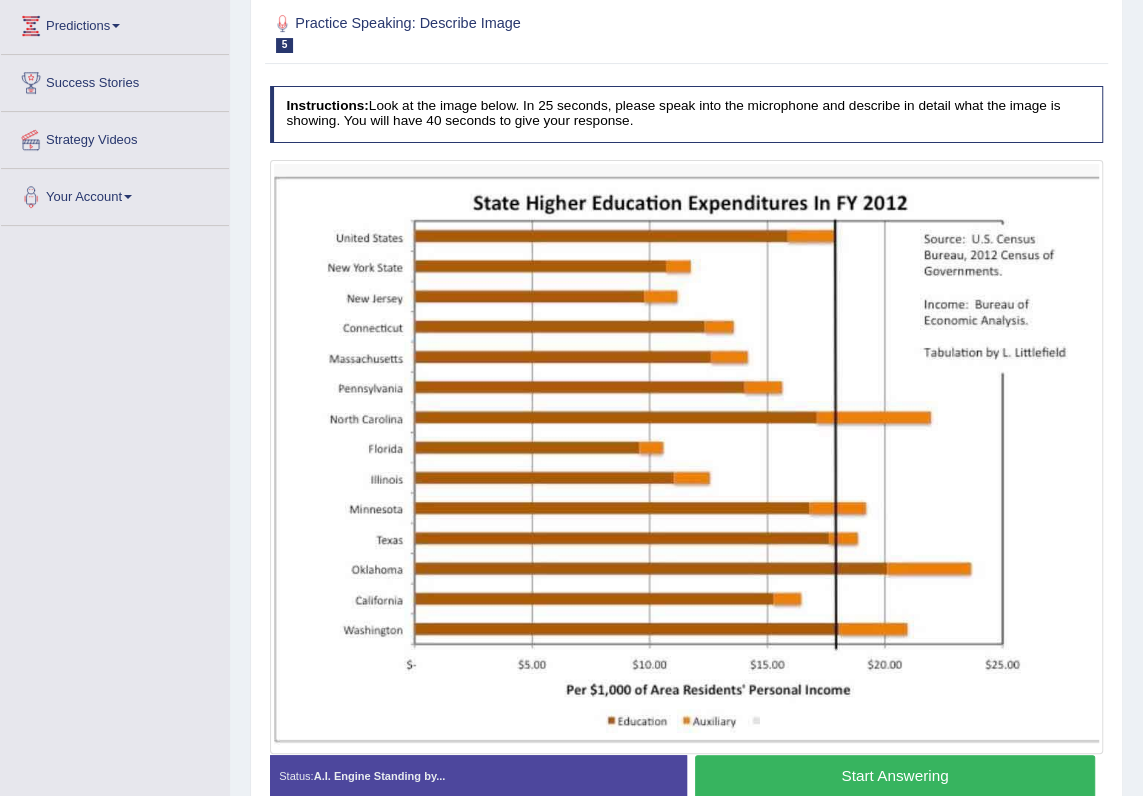 click on "Start Answering" at bounding box center (895, 776) 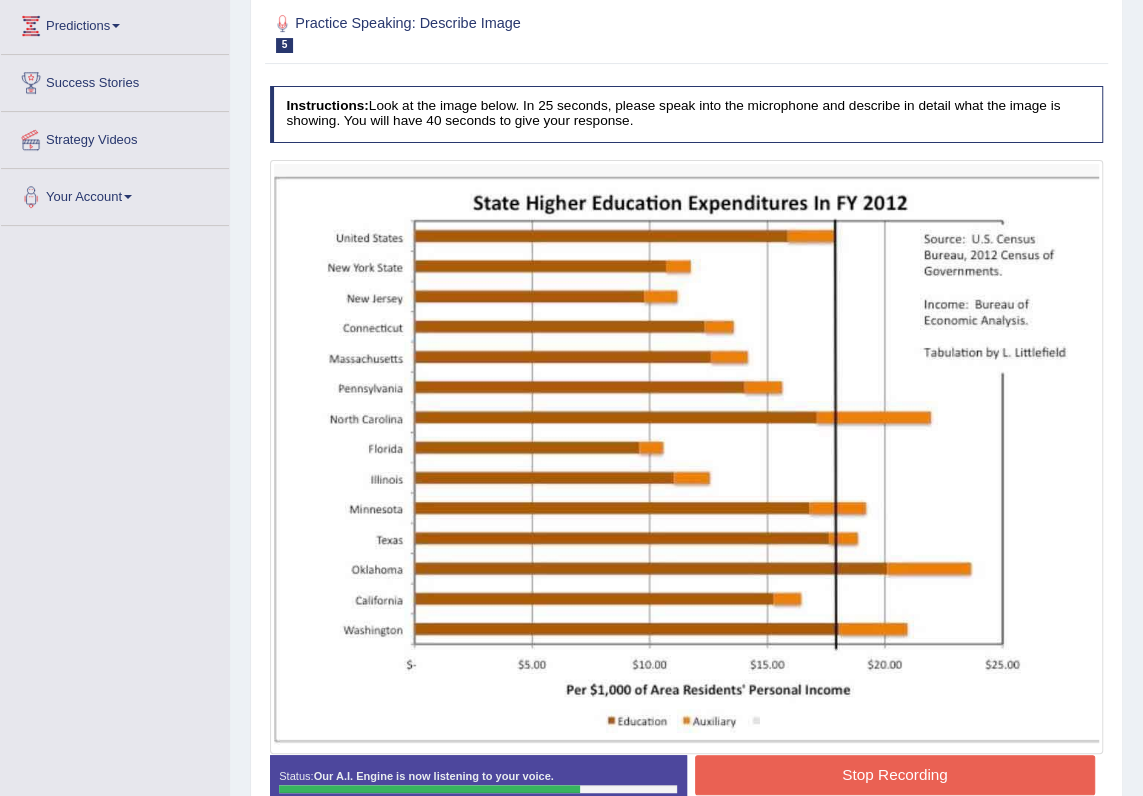 click on "Stop Recording" at bounding box center [895, 774] 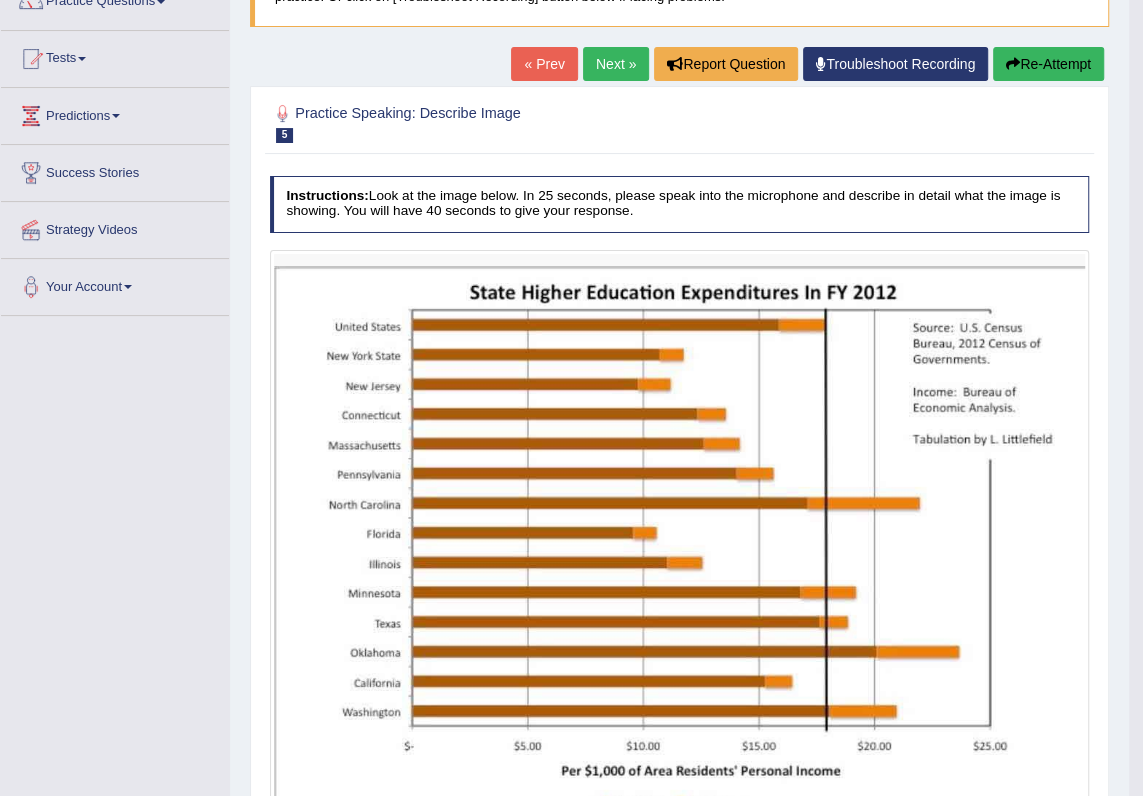 scroll, scrollTop: 181, scrollLeft: 0, axis: vertical 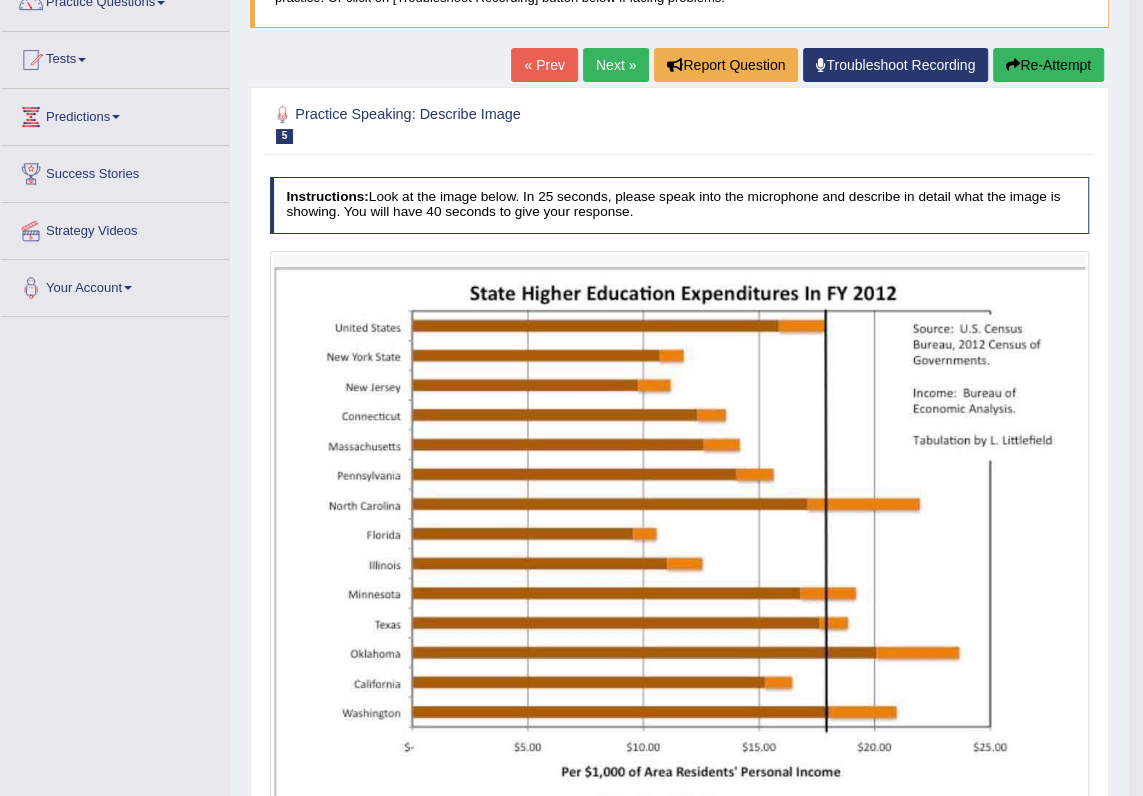 click on "Next »" at bounding box center [616, 65] 